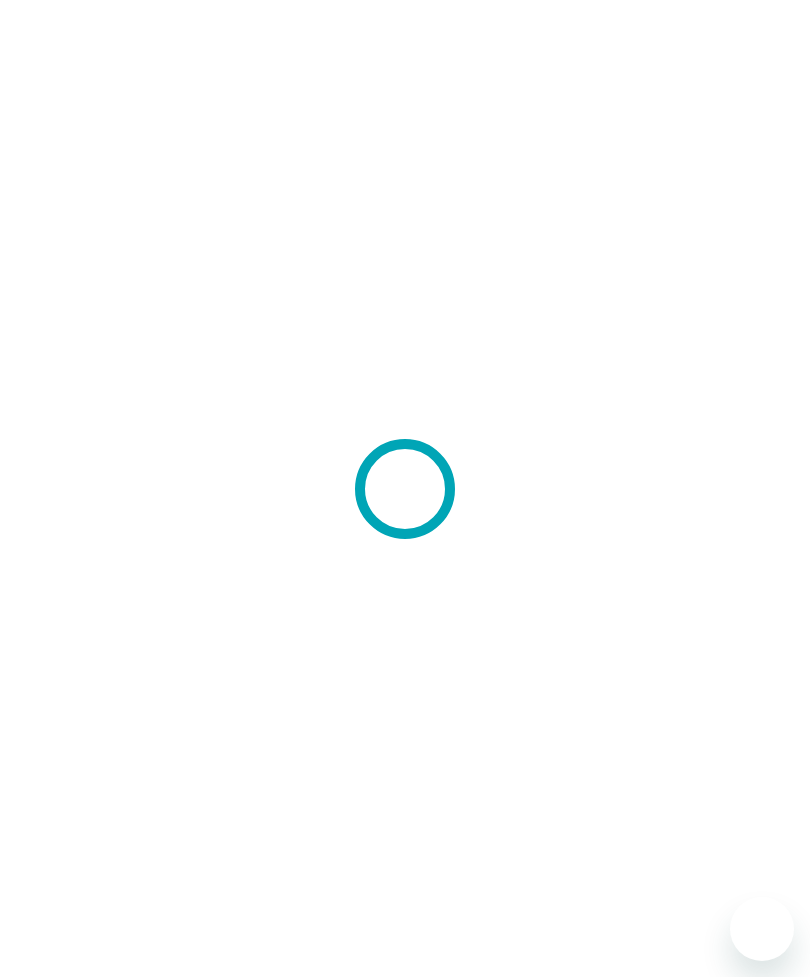 scroll, scrollTop: 0, scrollLeft: 0, axis: both 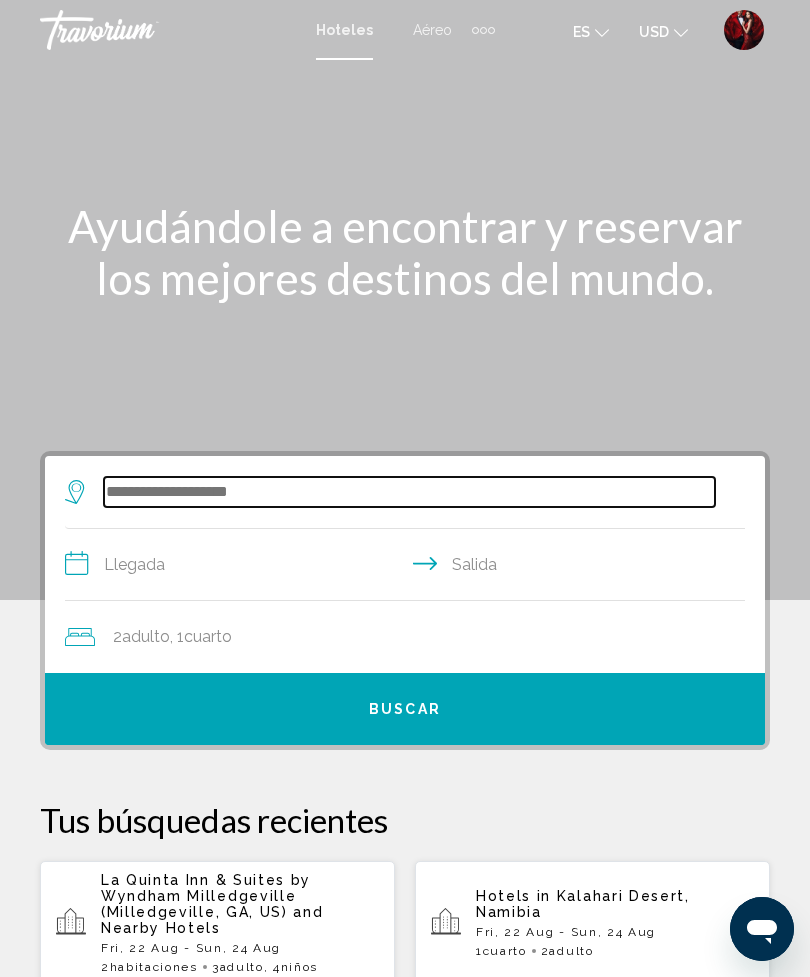 click at bounding box center (409, 492) 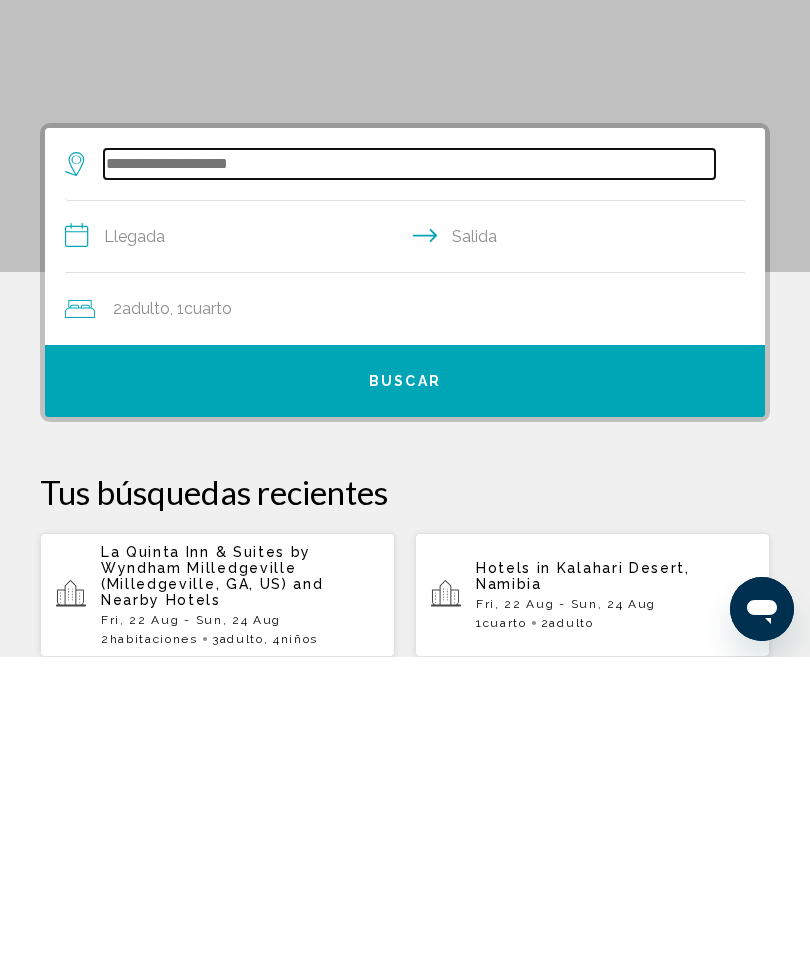 scroll, scrollTop: 66, scrollLeft: 0, axis: vertical 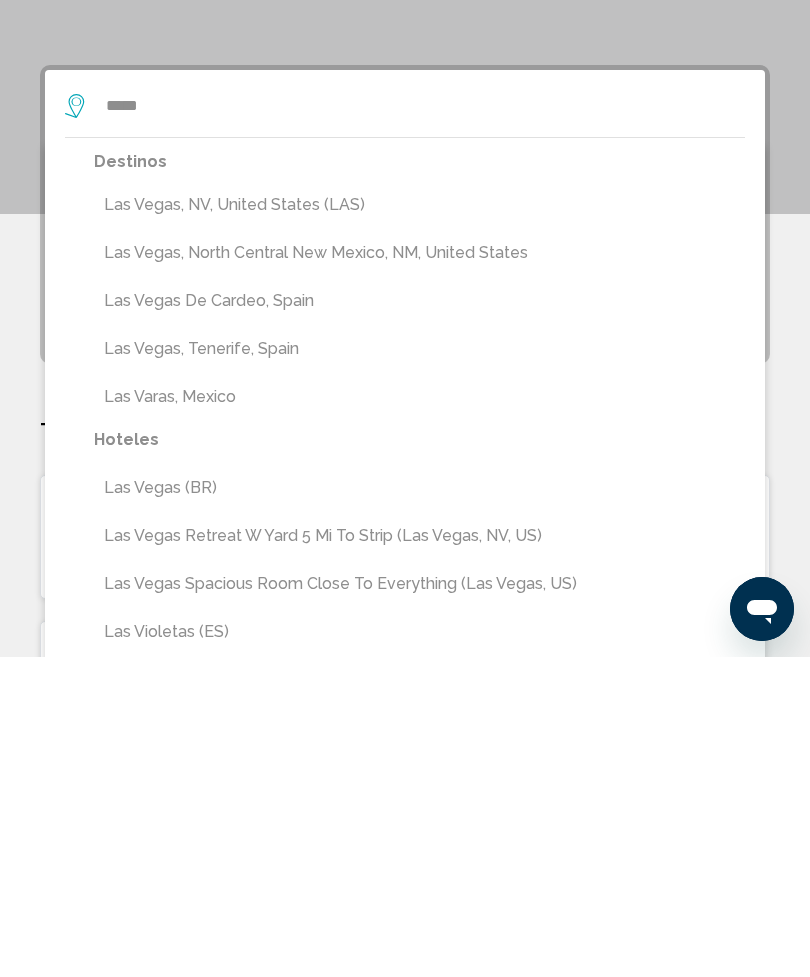 click on "Las Vegas, NV, United States (LAS)" at bounding box center (419, 525) 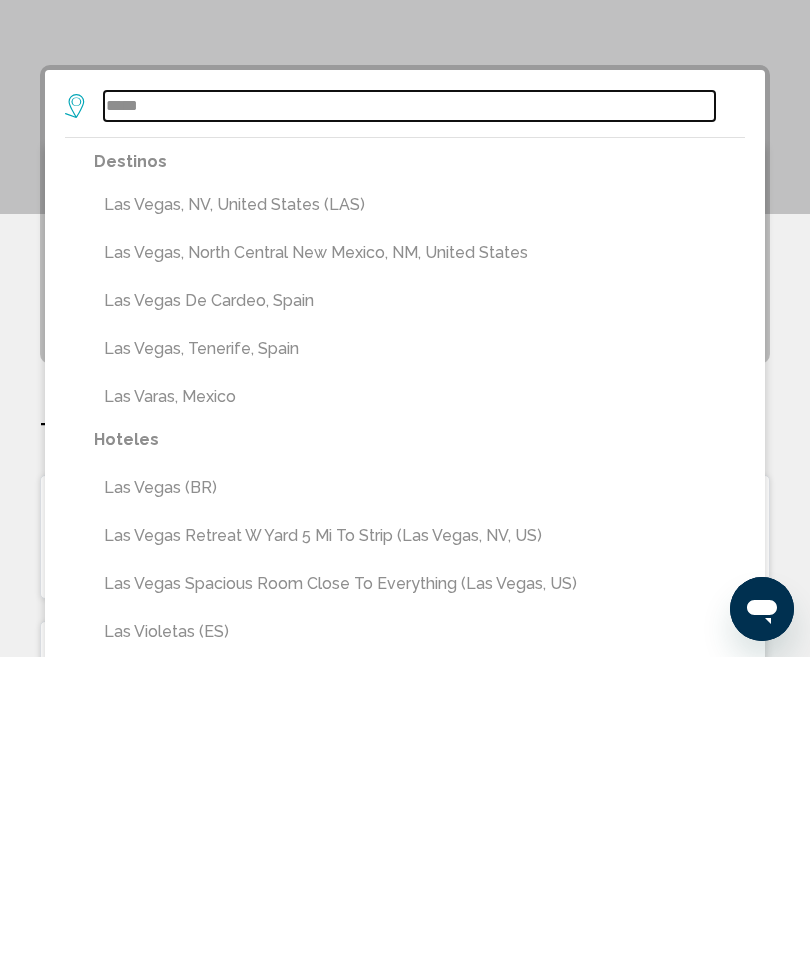 type on "**********" 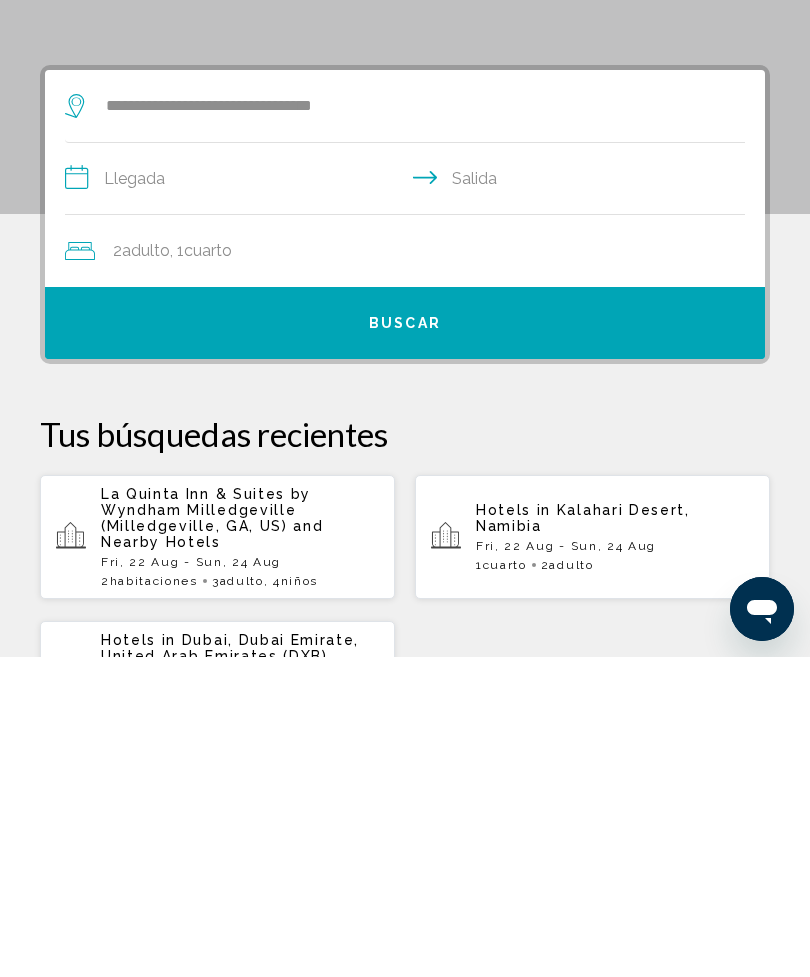 click on "**********" at bounding box center (409, 501) 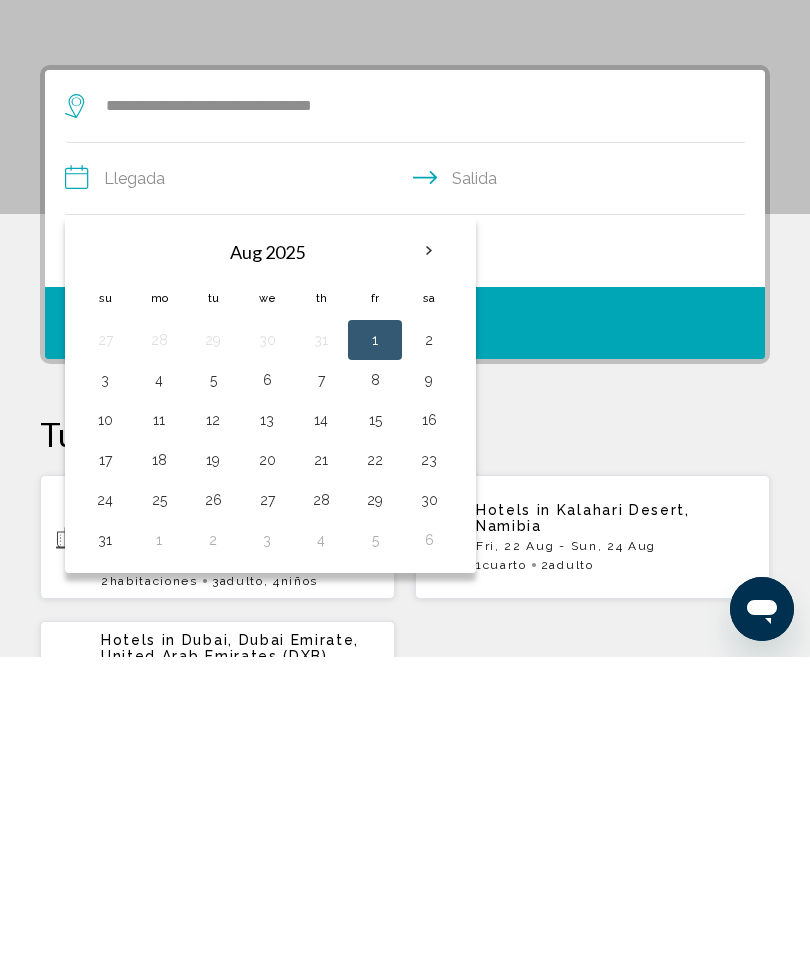 scroll, scrollTop: 386, scrollLeft: 0, axis: vertical 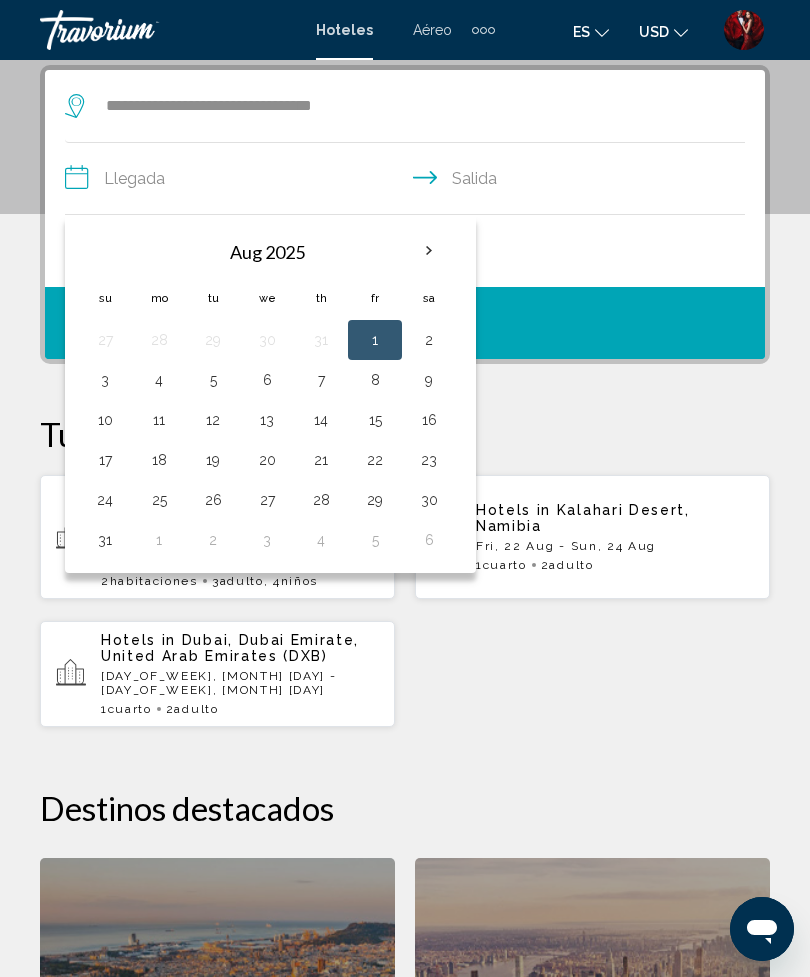click at bounding box center (429, 251) 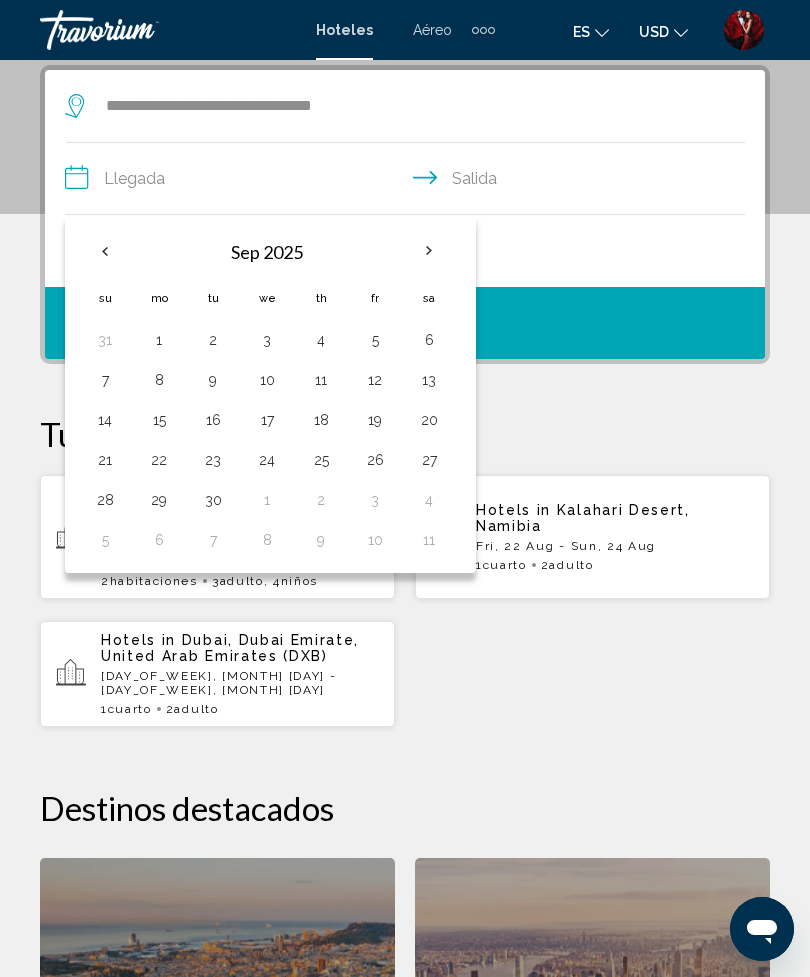 click at bounding box center (429, 251) 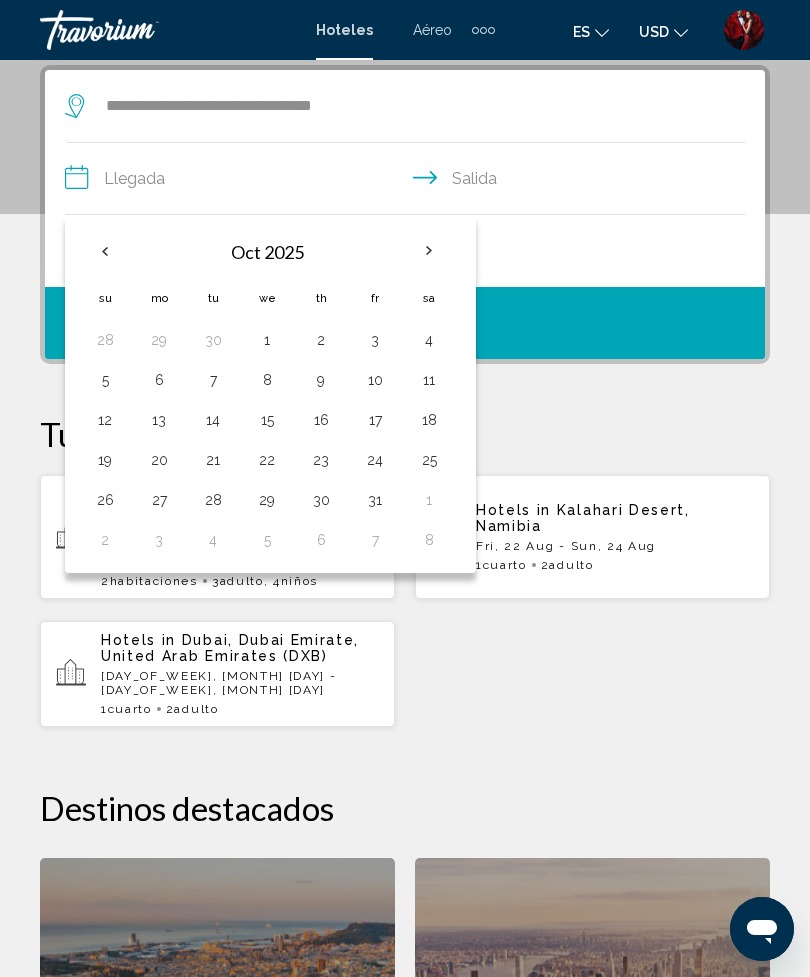 click at bounding box center (429, 251) 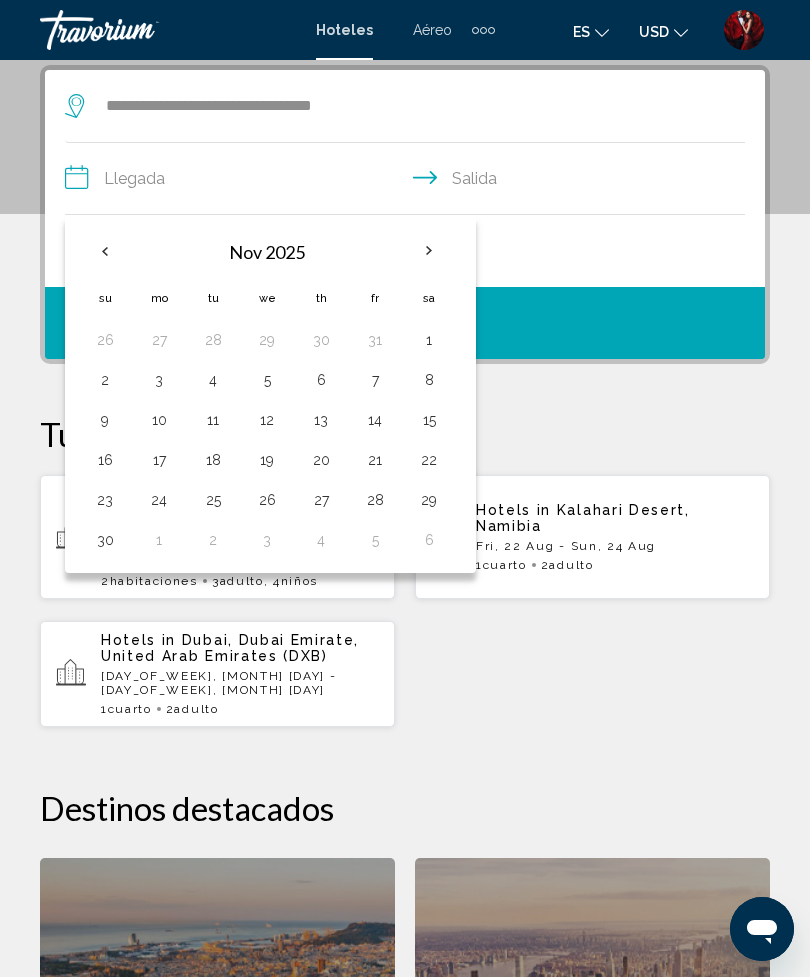 click at bounding box center [429, 251] 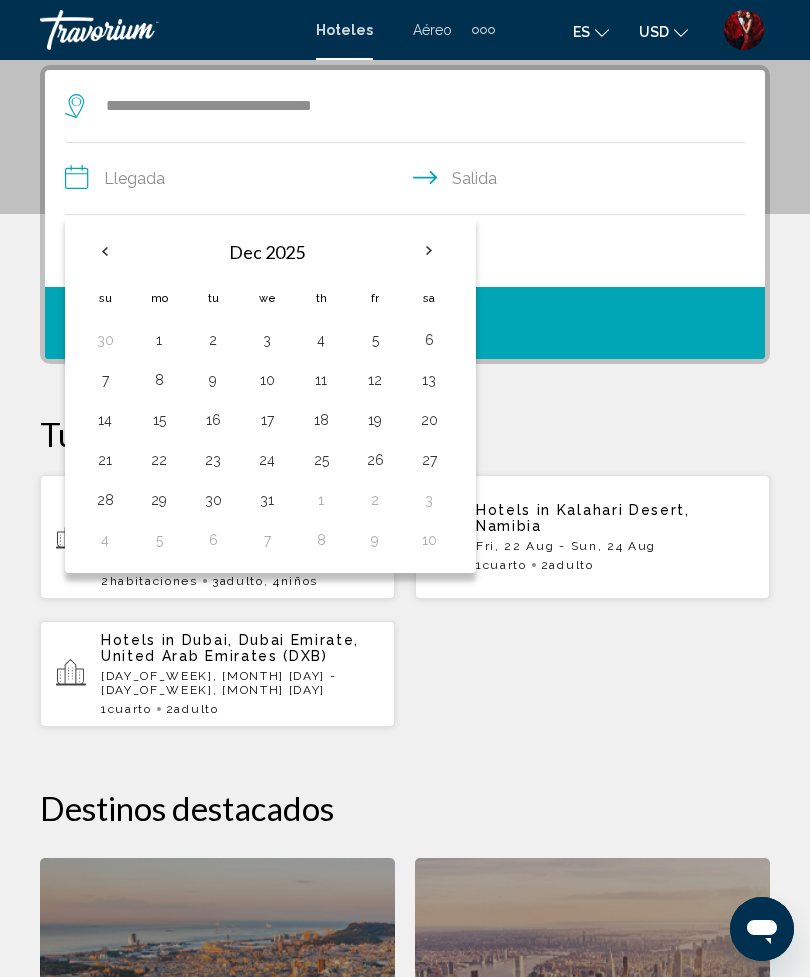 click on "24" at bounding box center [267, 460] 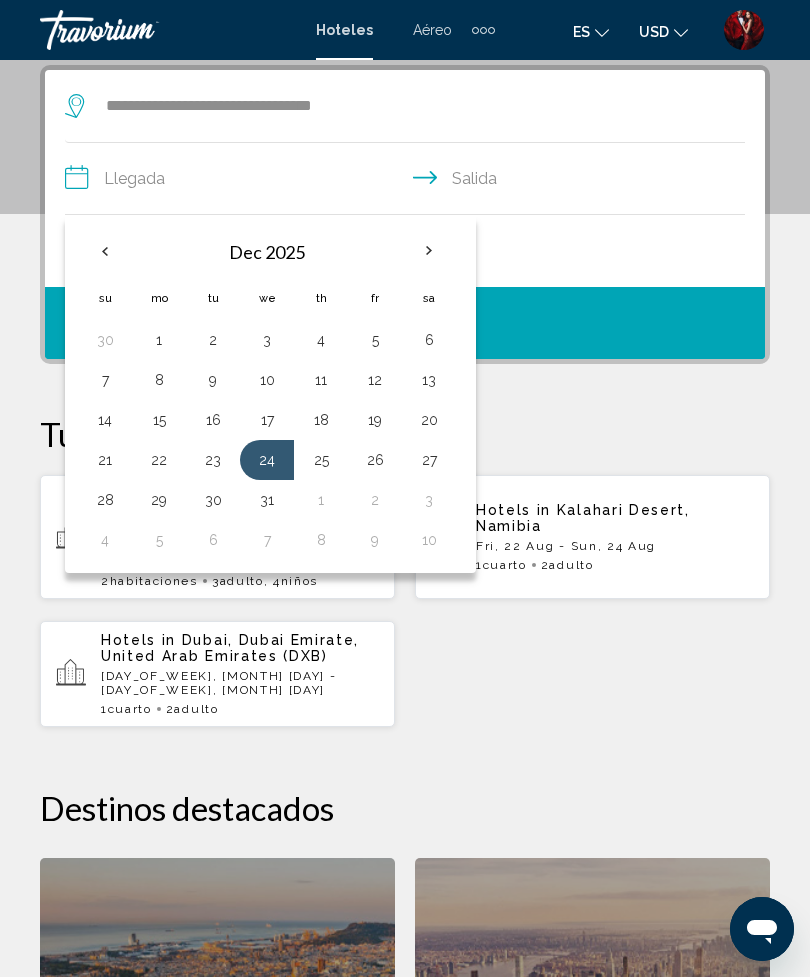 click on "27" at bounding box center [429, 460] 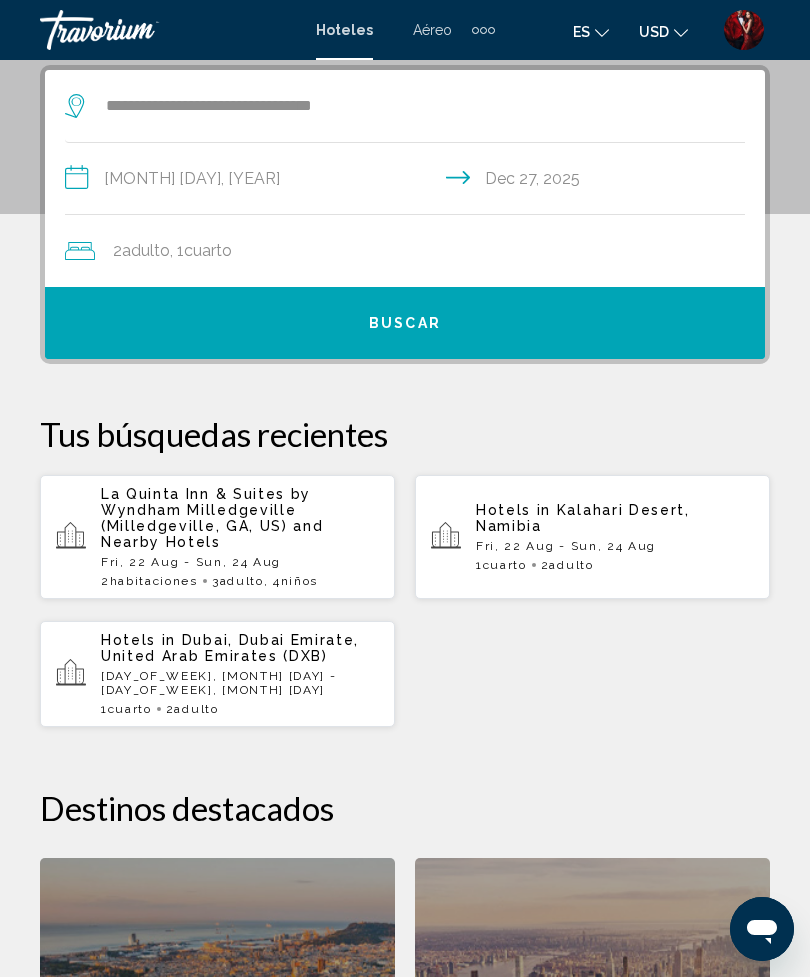 click on "Buscar" at bounding box center [405, 324] 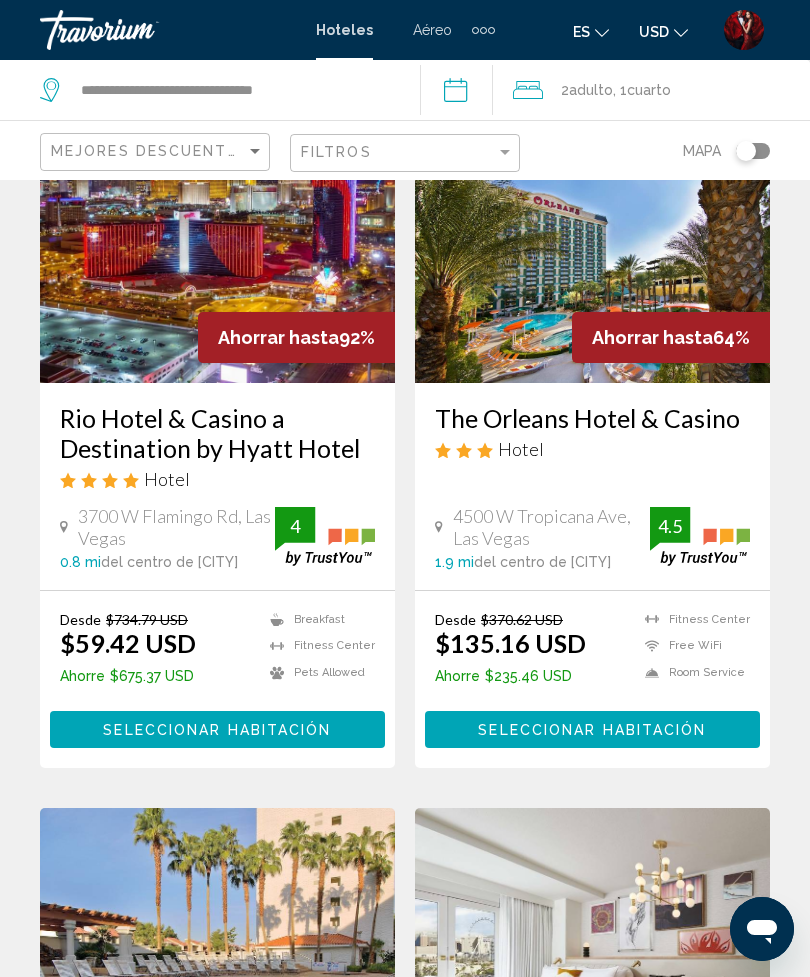 scroll, scrollTop: 182, scrollLeft: 0, axis: vertical 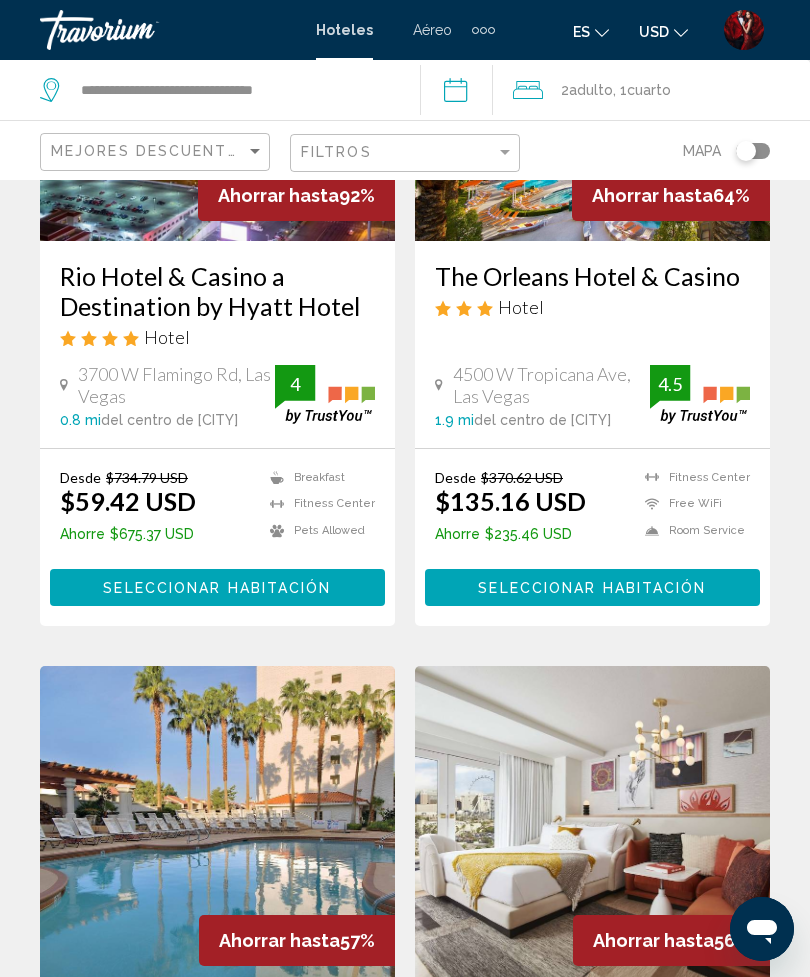 click on "Seleccionar habitación" at bounding box center (217, 588) 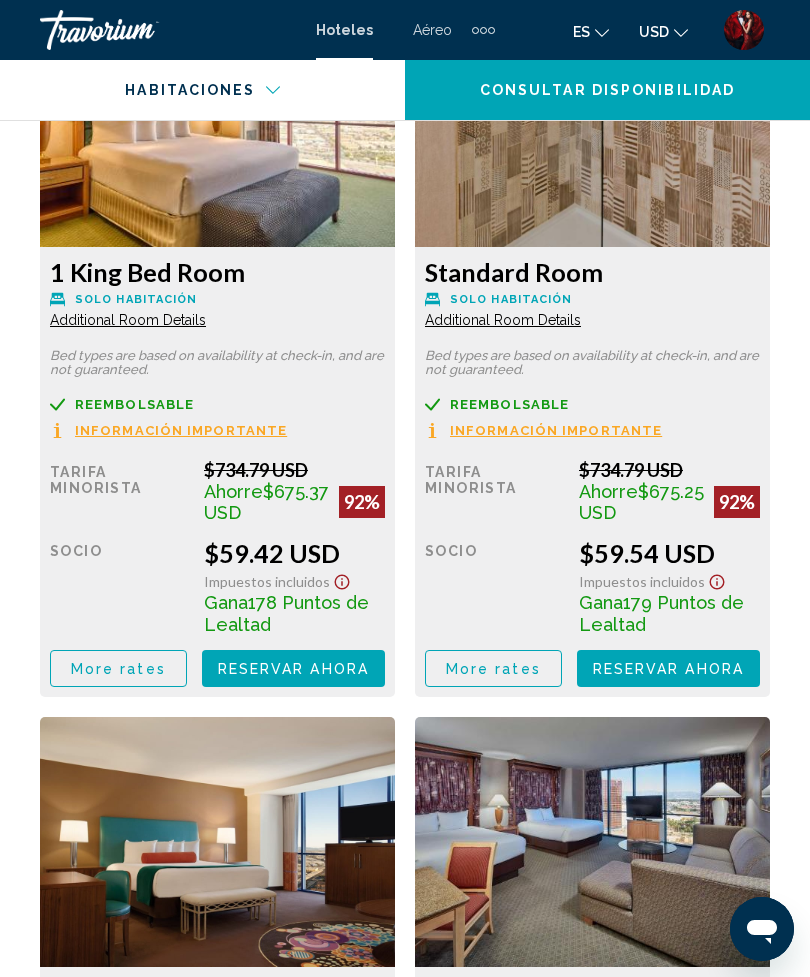 scroll, scrollTop: 3560, scrollLeft: 0, axis: vertical 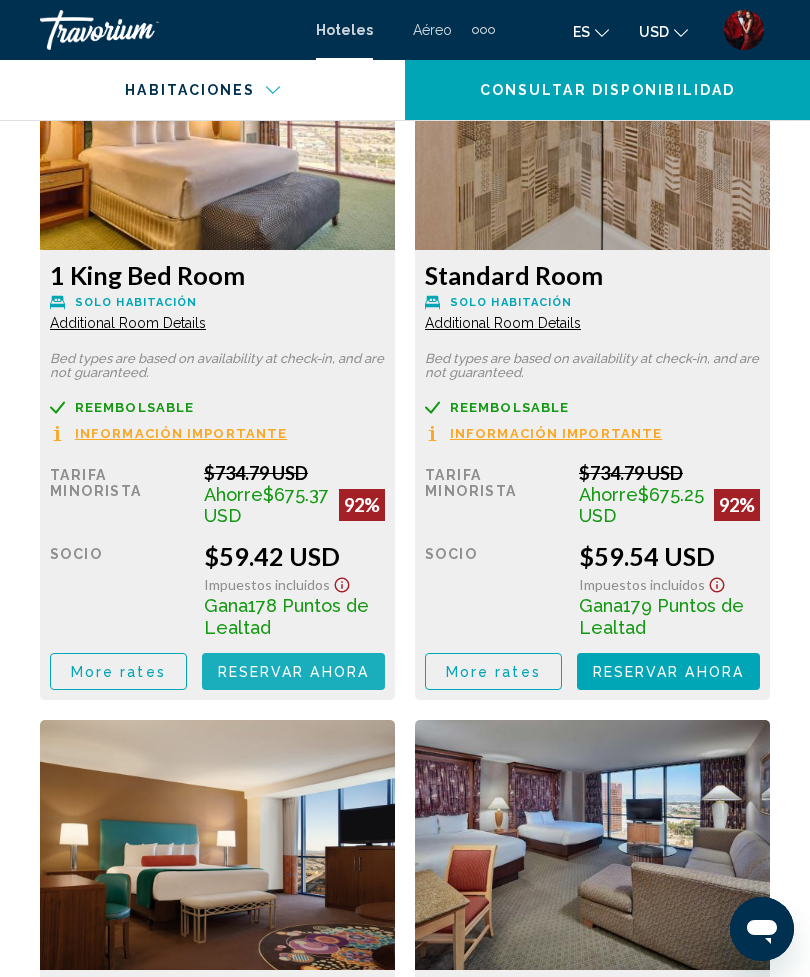 click on "Reservar ahora" at bounding box center (293, 672) 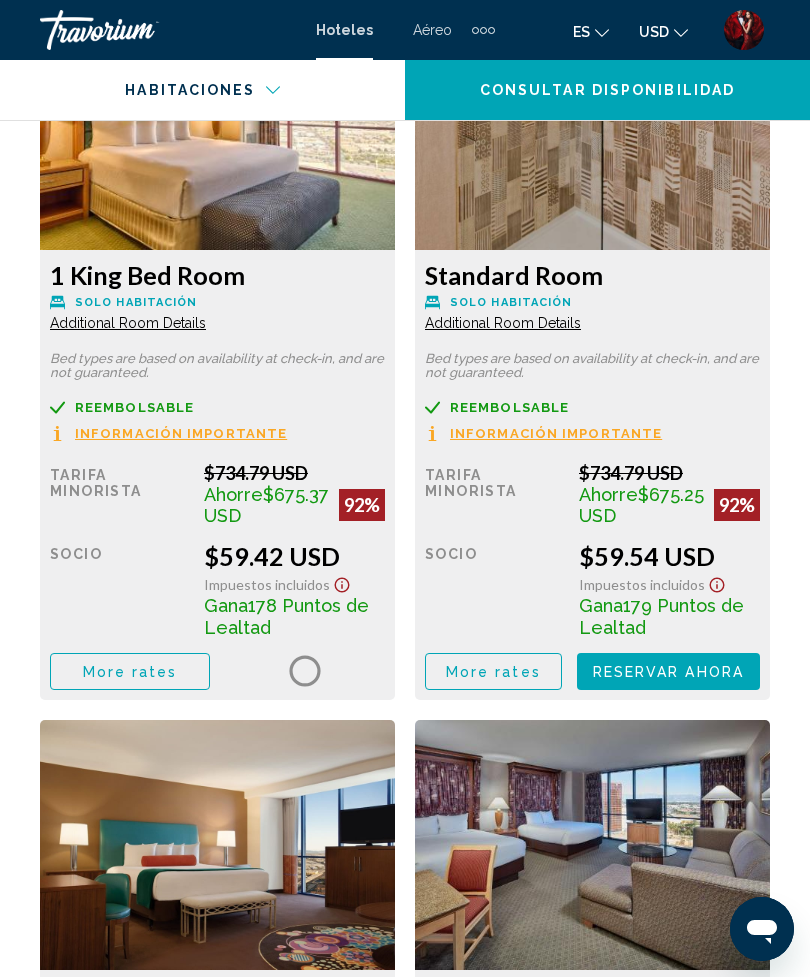 scroll, scrollTop: 3561, scrollLeft: 0, axis: vertical 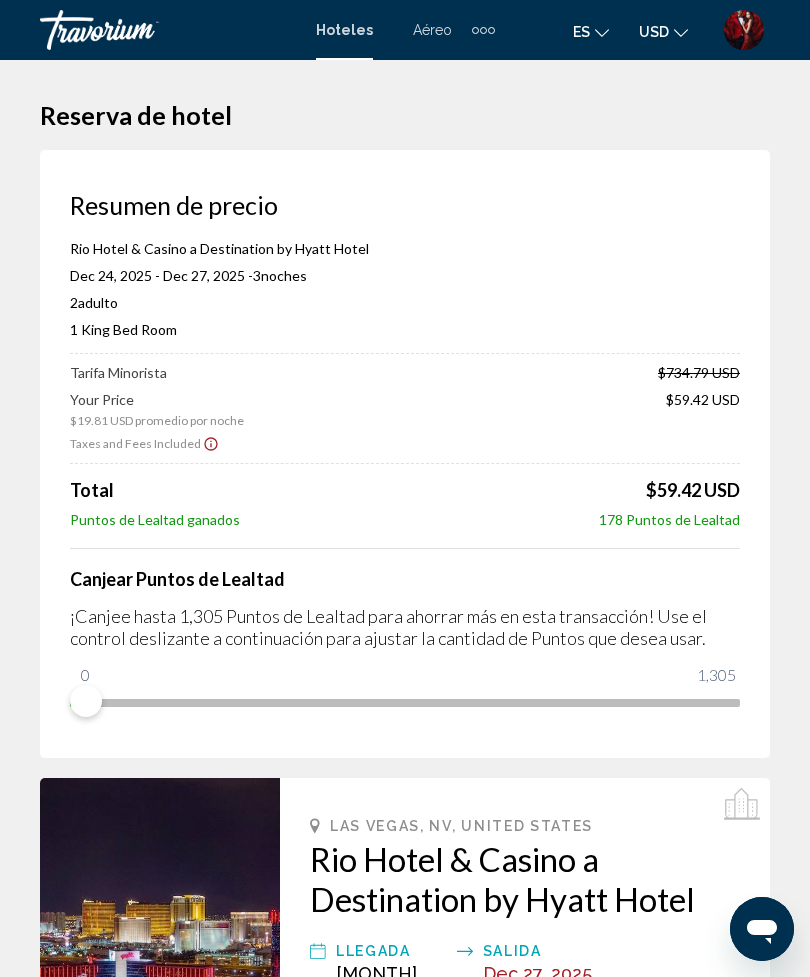 click on "Rio Hotel & Casino a Destination by Hyatt Hotel" at bounding box center [525, 879] 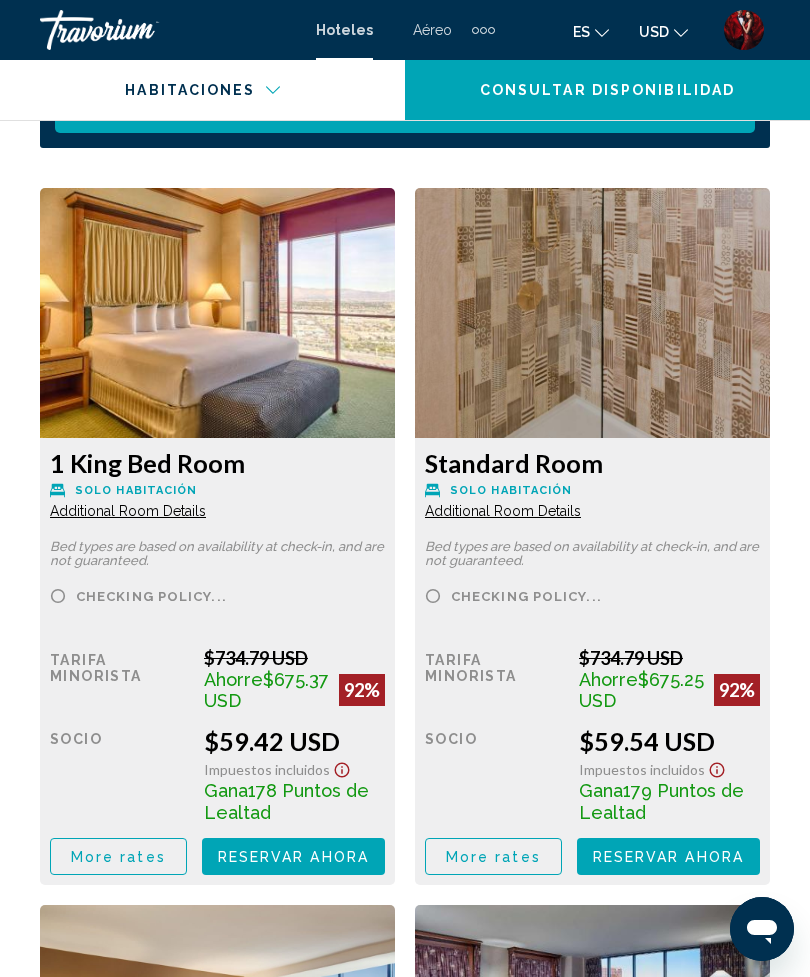 scroll, scrollTop: 3373, scrollLeft: 0, axis: vertical 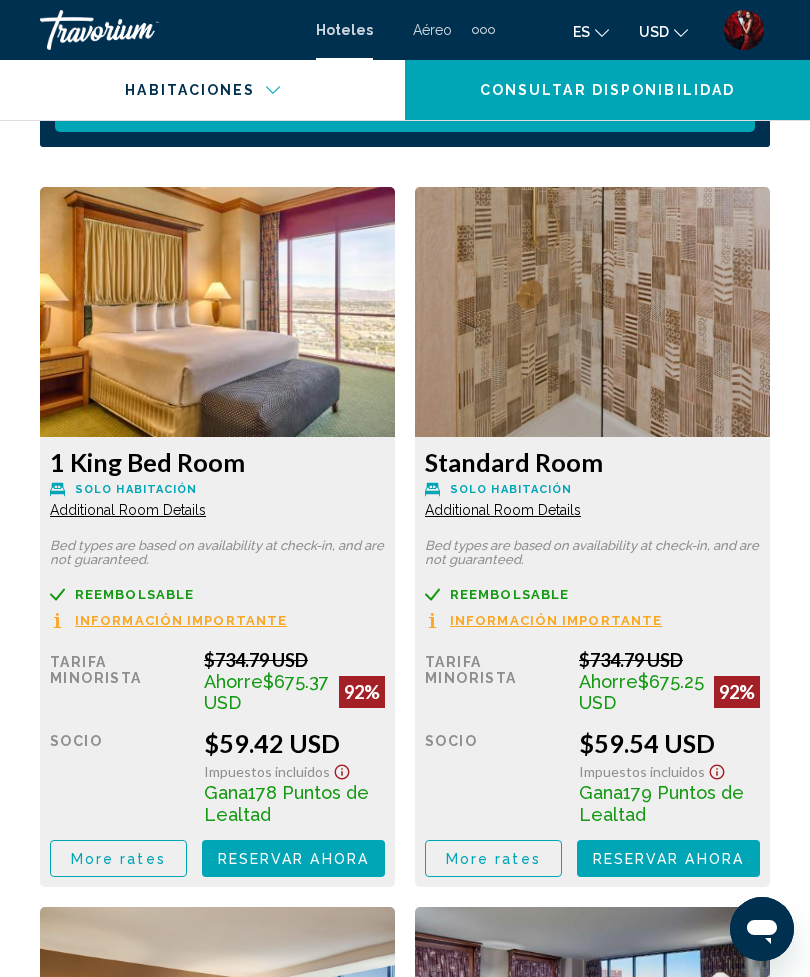 click on "Reservar ahora Ya no está disponible" at bounding box center (293, 858) 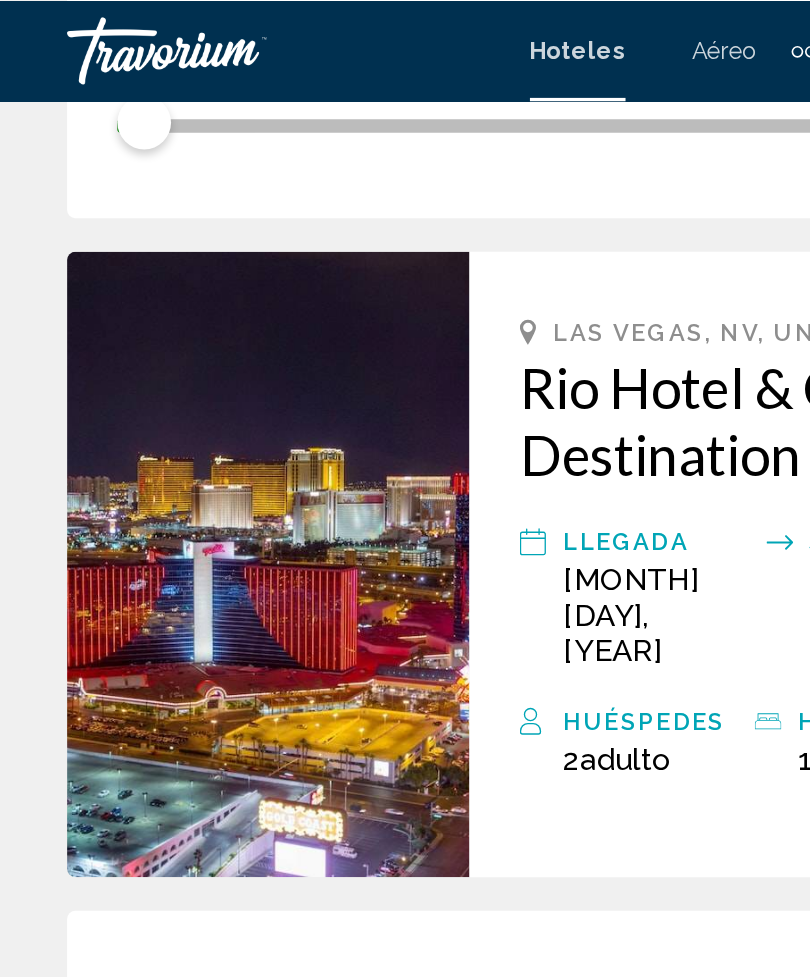 scroll, scrollTop: 602, scrollLeft: 0, axis: vertical 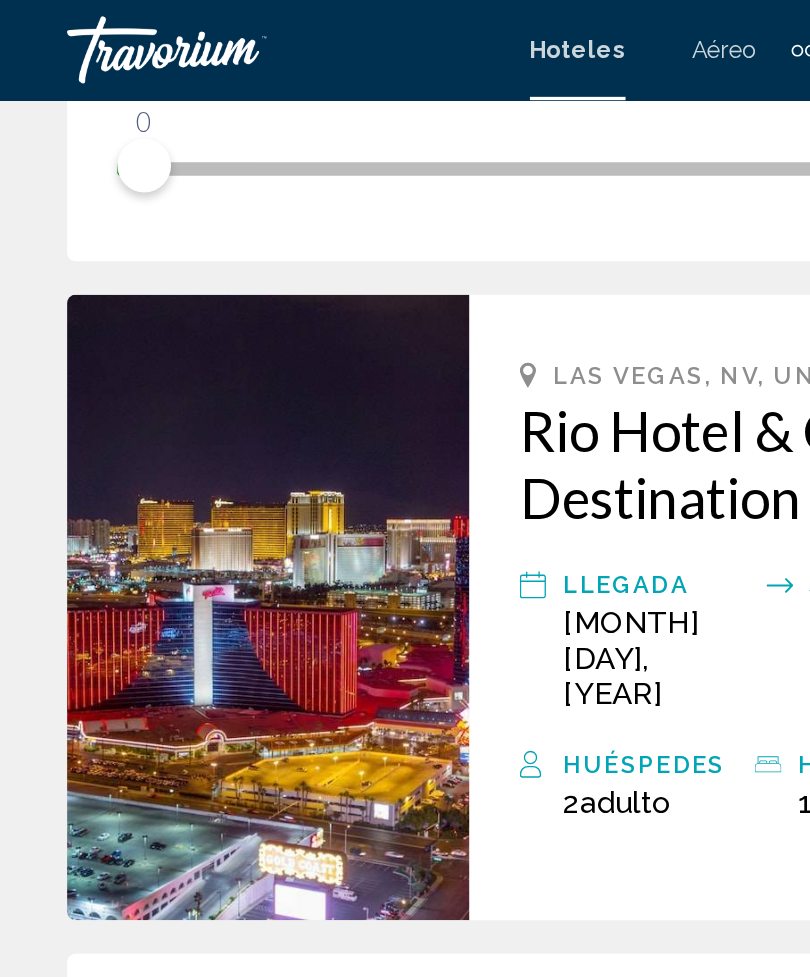 click at bounding box center [160, 362] 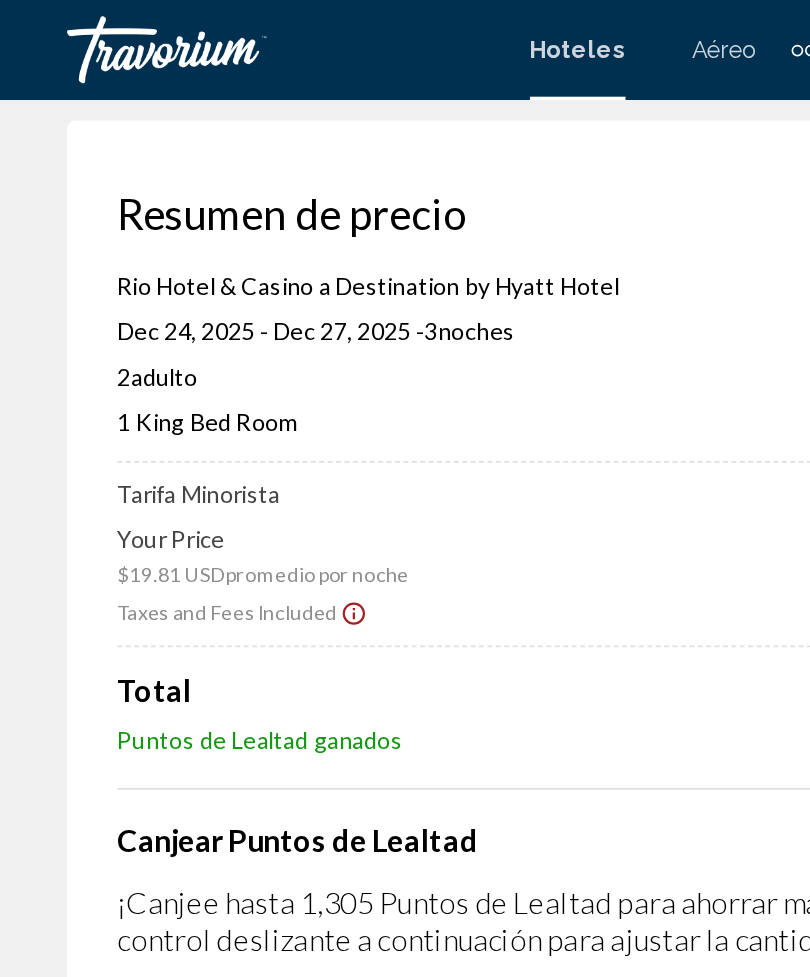 scroll, scrollTop: 0, scrollLeft: 0, axis: both 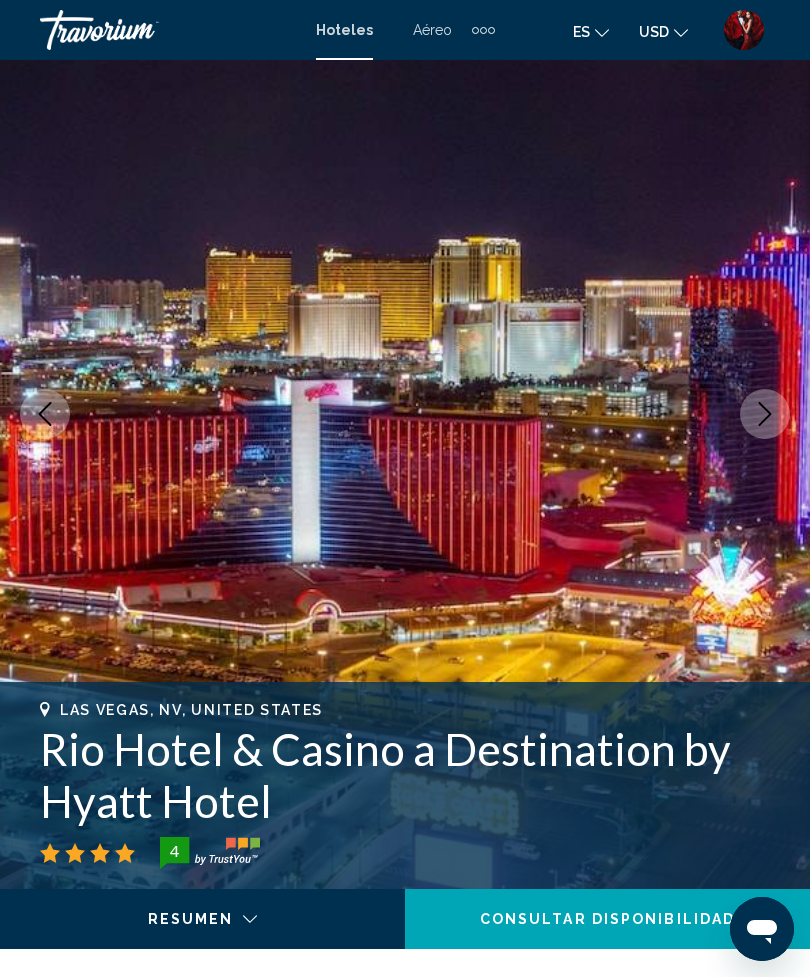 click 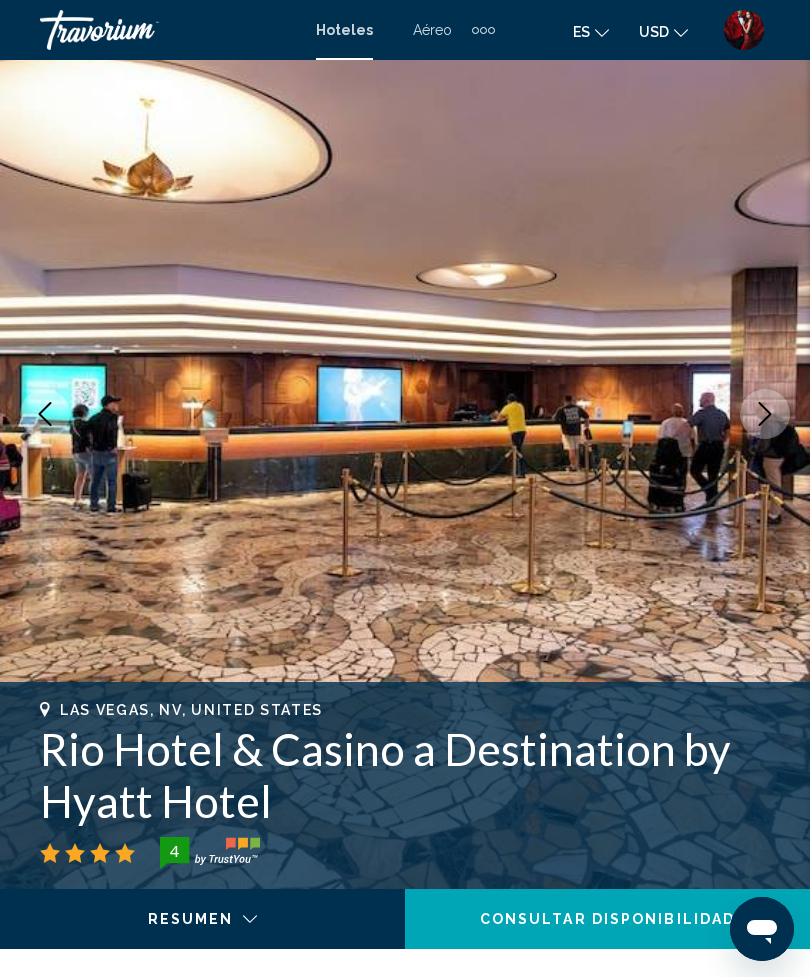 click 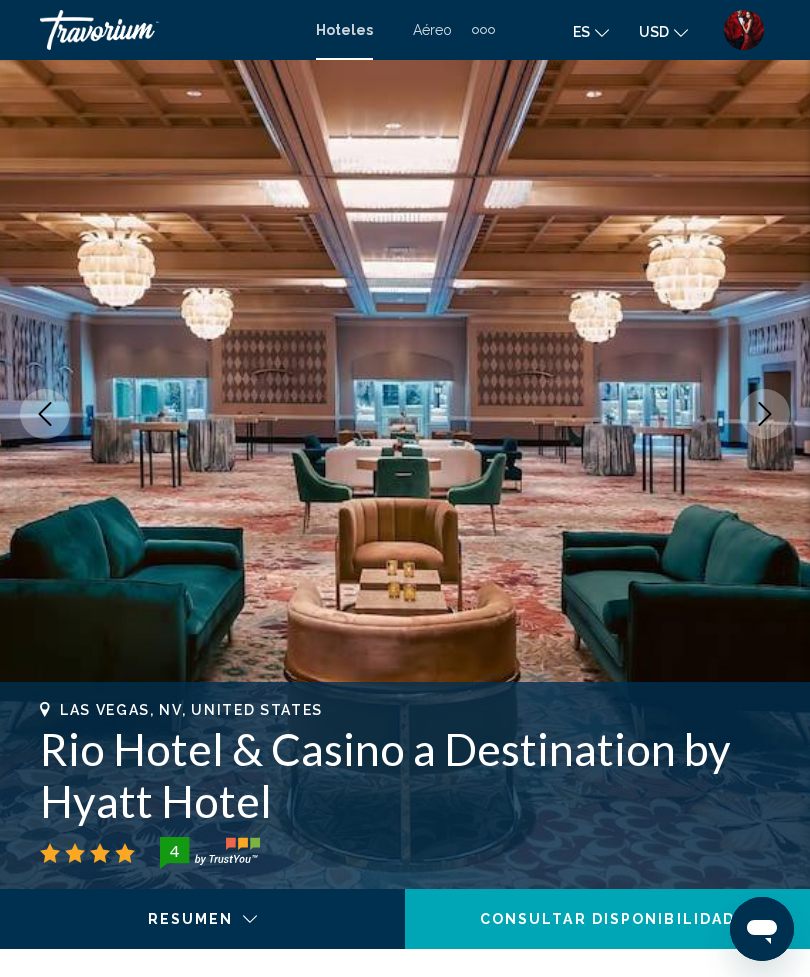 click 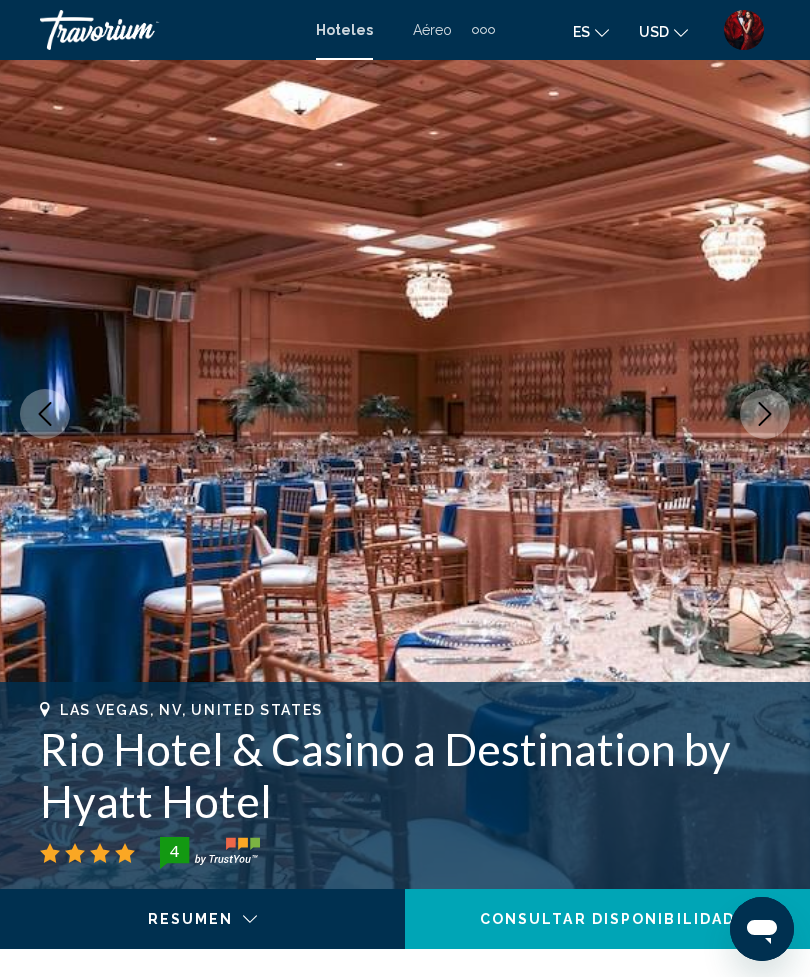 click 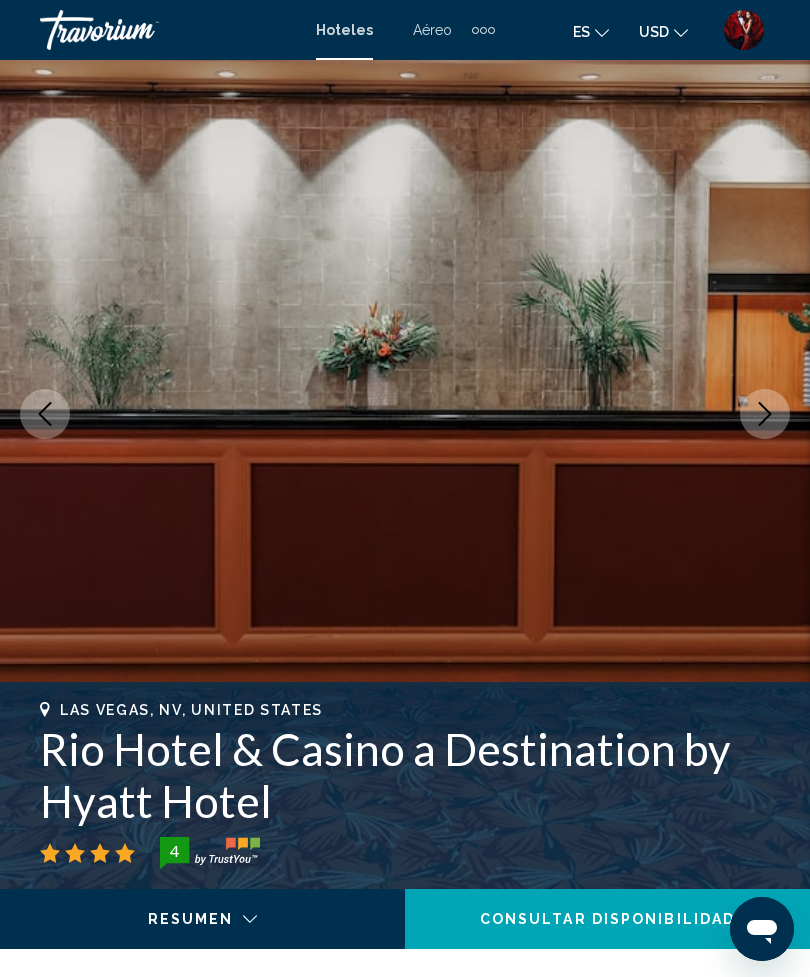 click 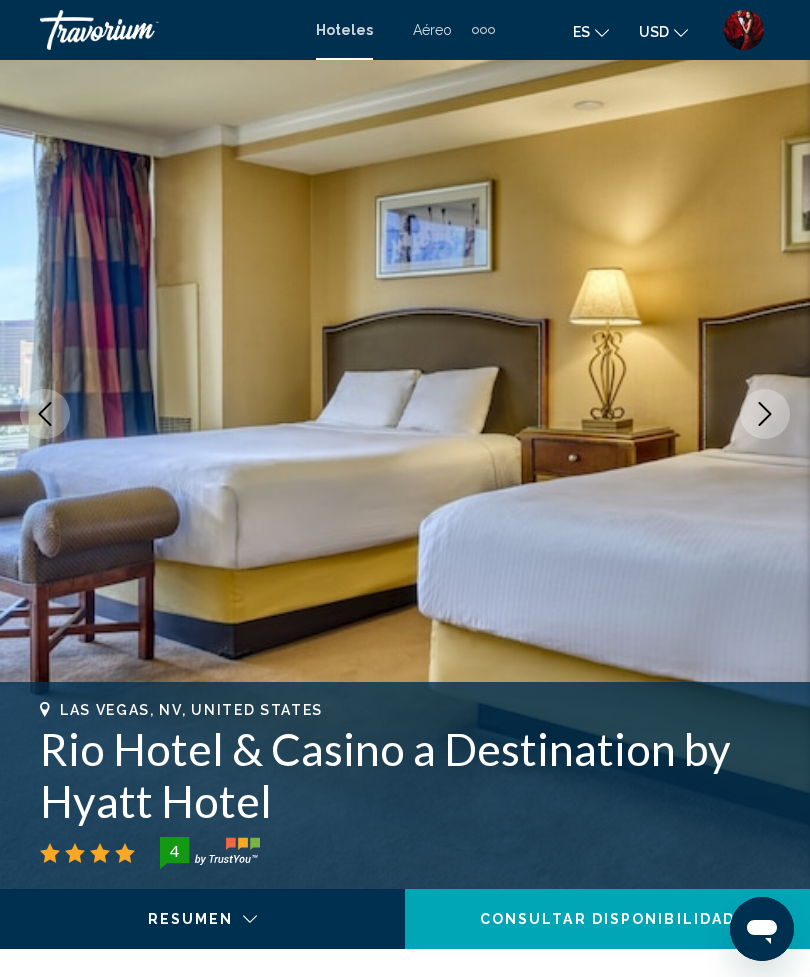 click 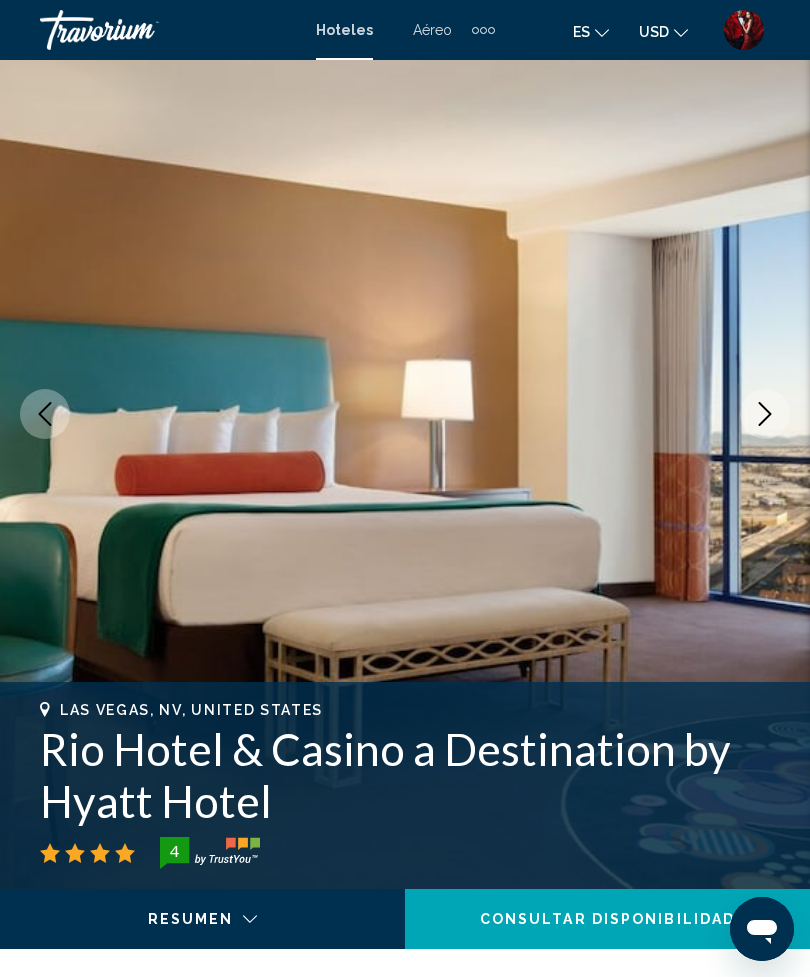 click 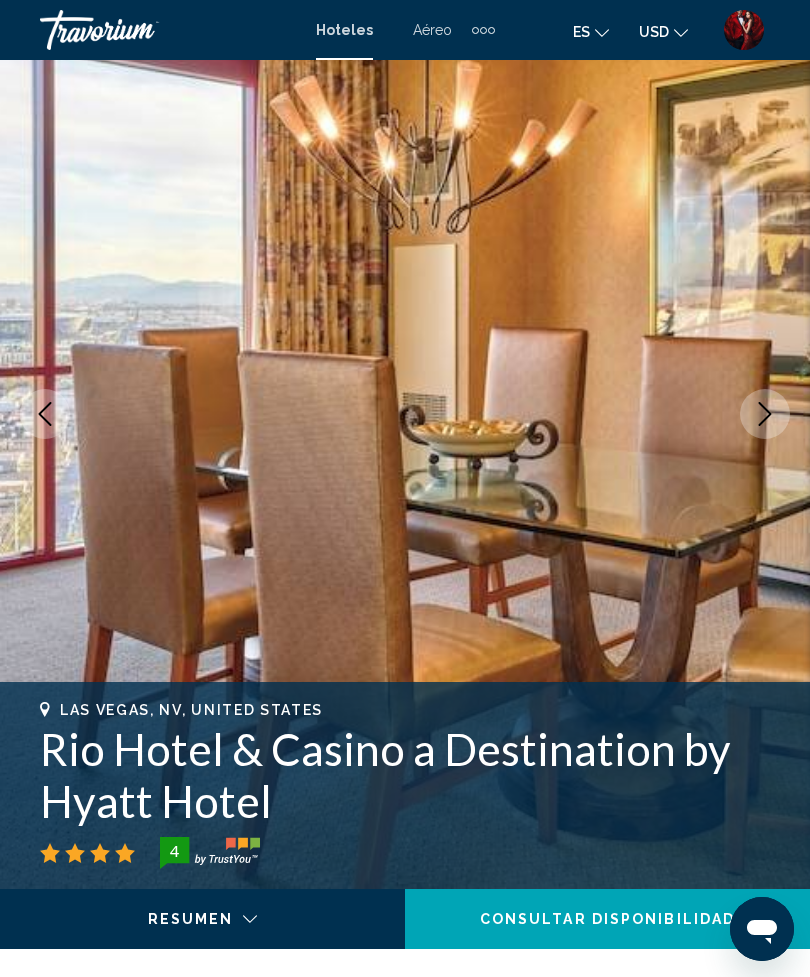 click 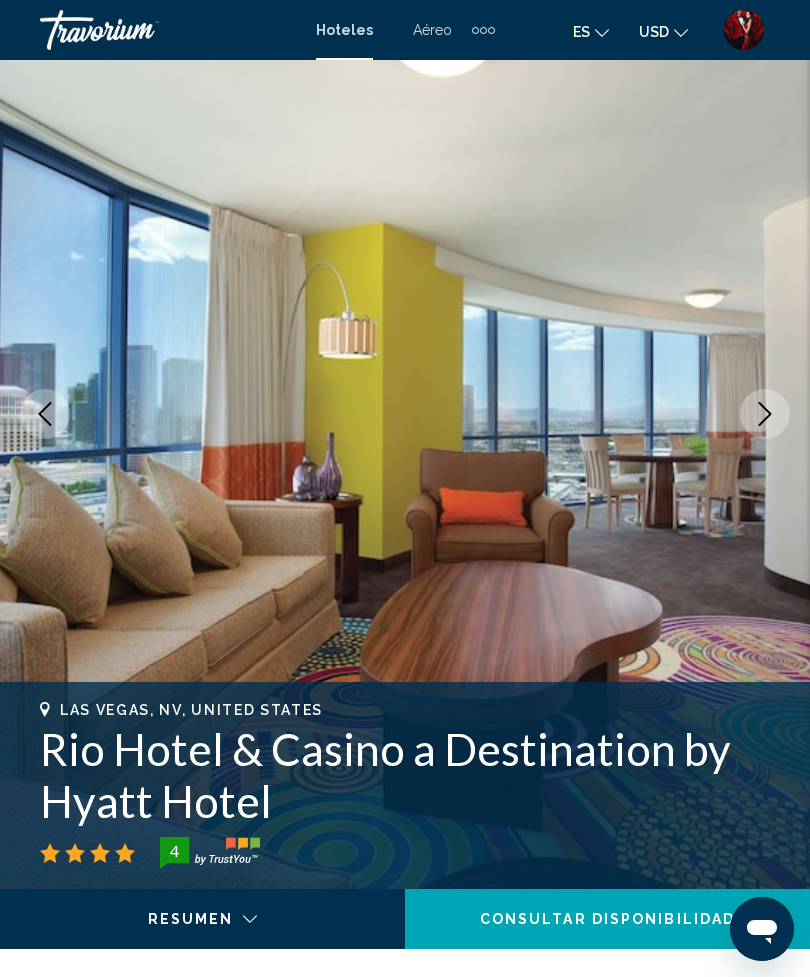 click 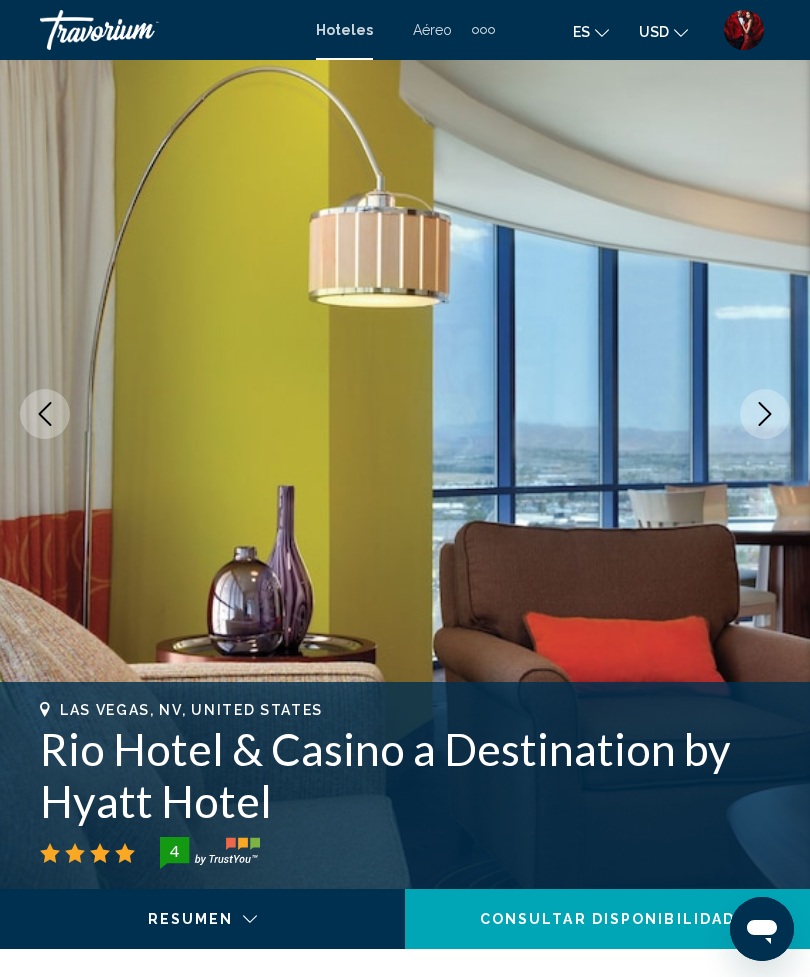 click at bounding box center [765, 414] 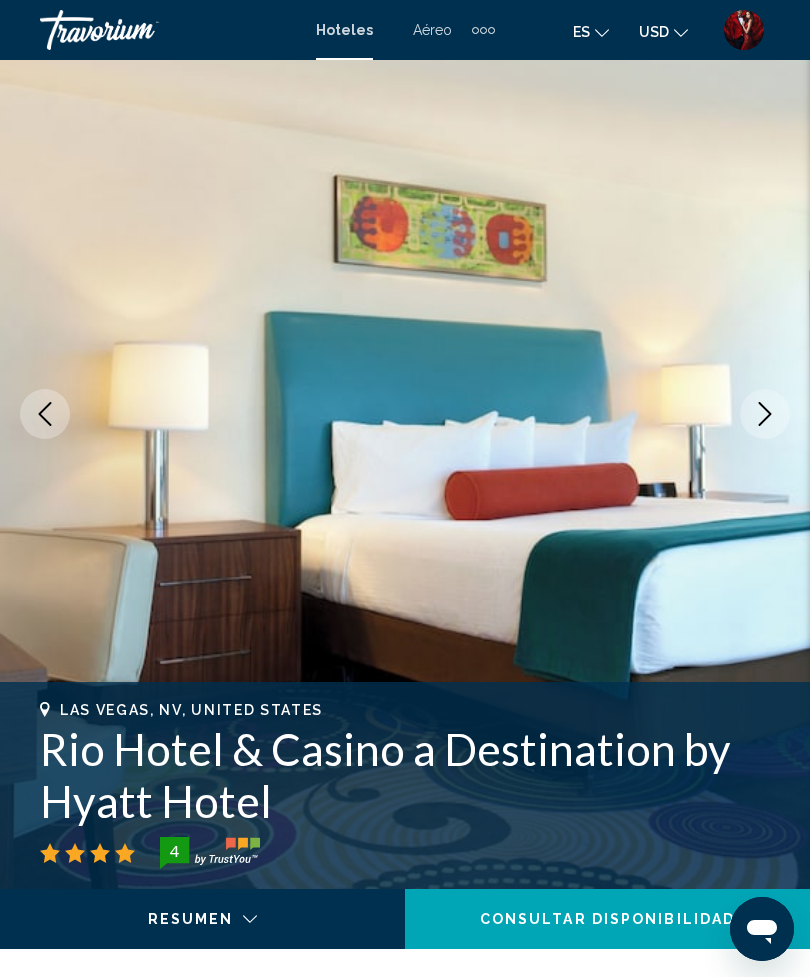 click 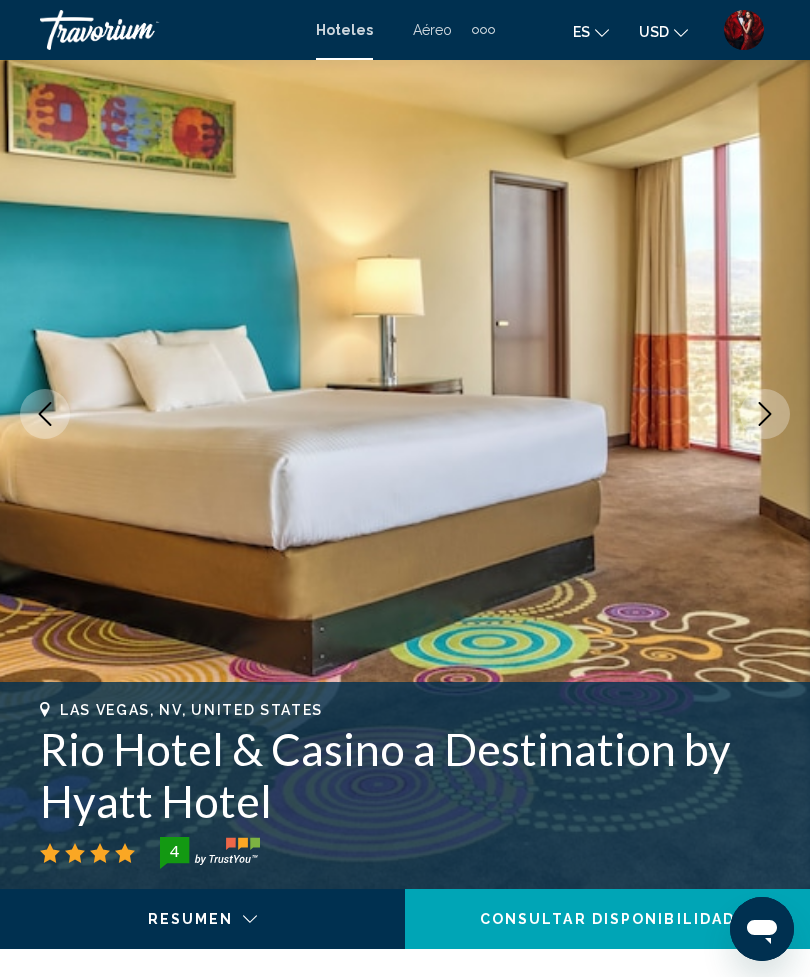 click 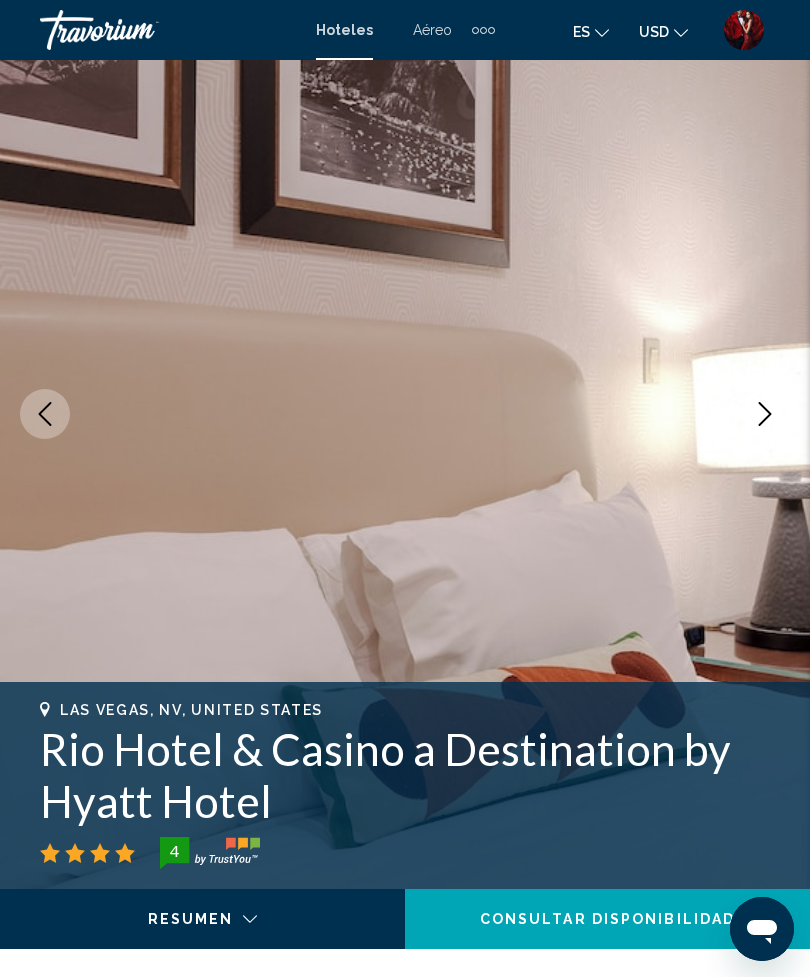 click at bounding box center (765, 414) 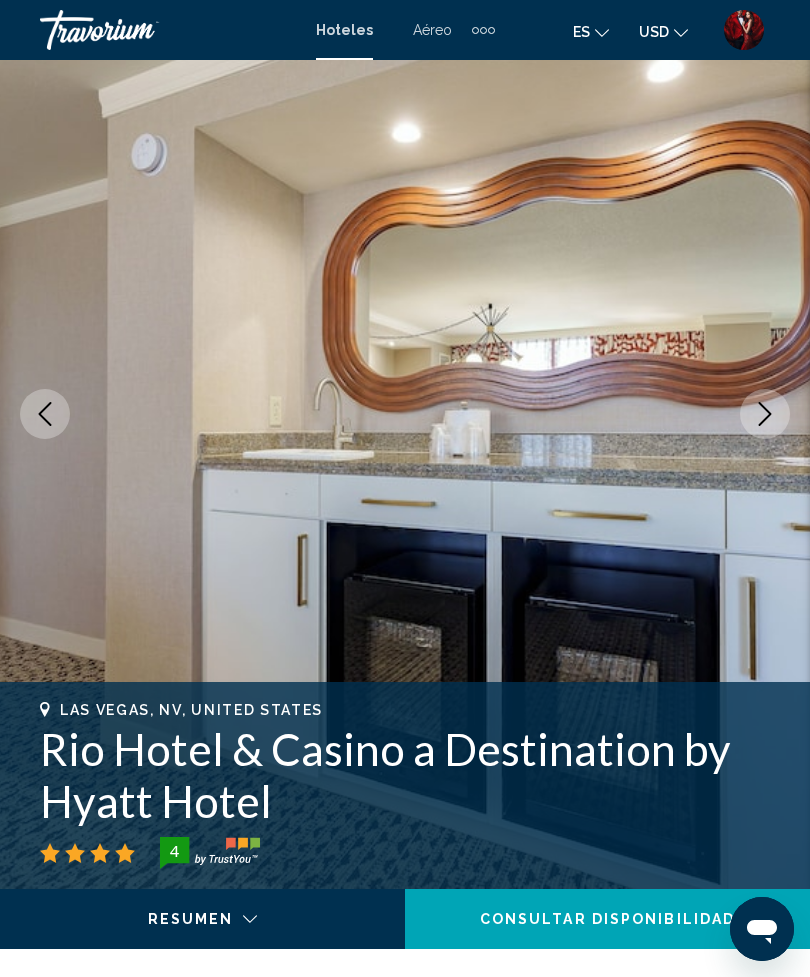 click 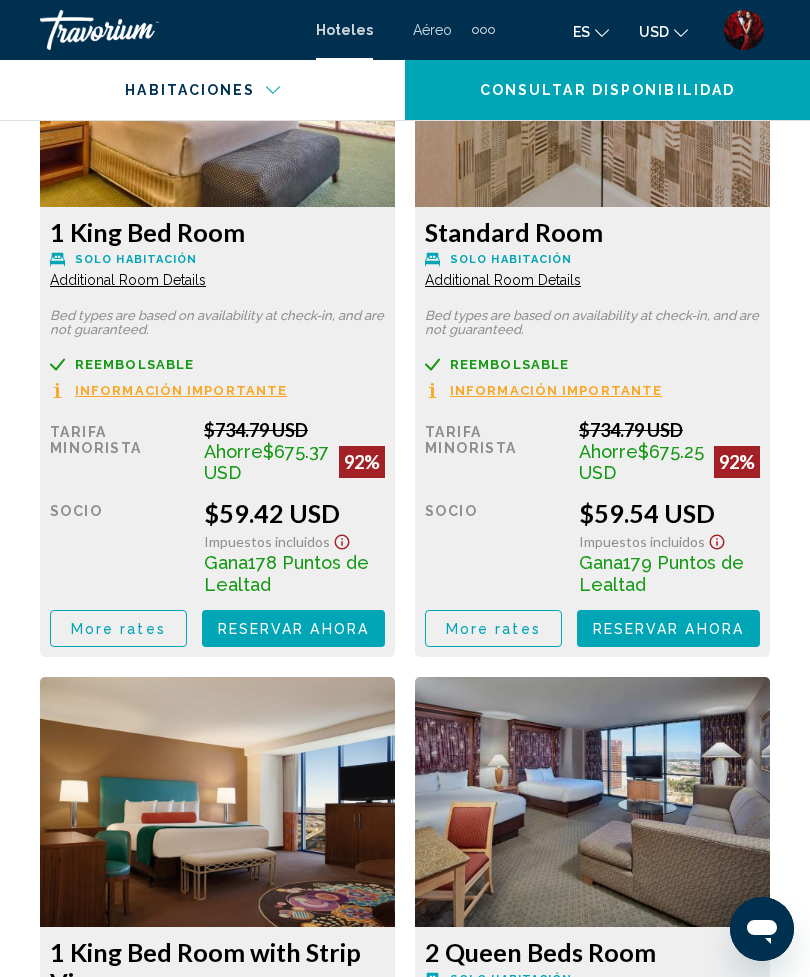 scroll, scrollTop: 3564, scrollLeft: 0, axis: vertical 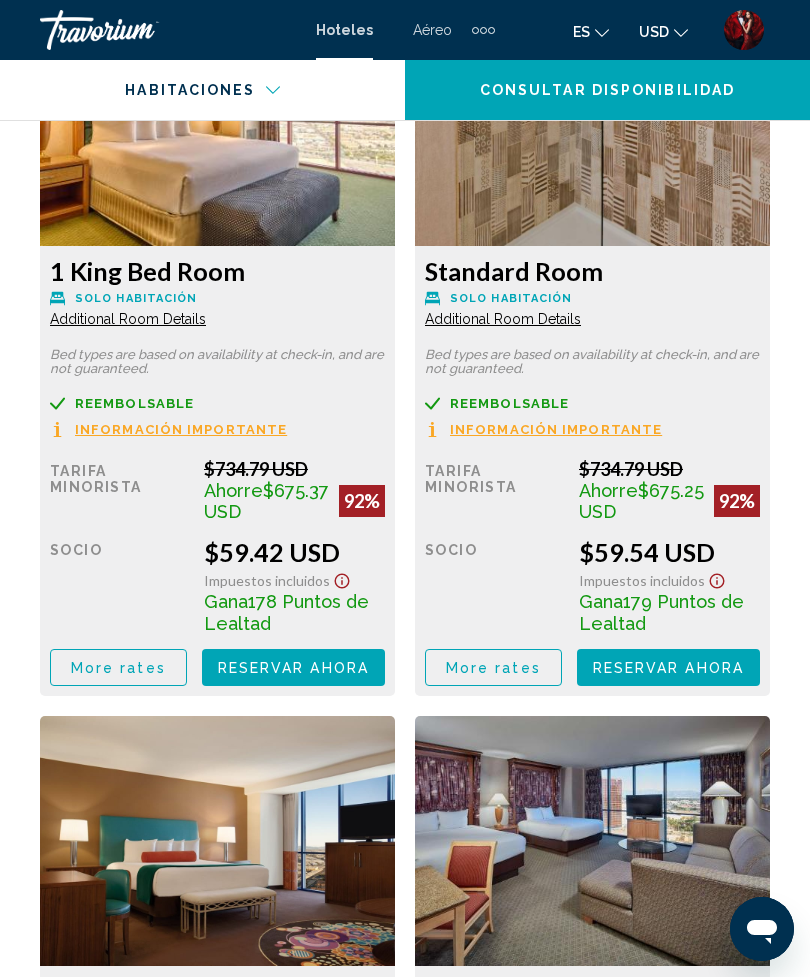 click on "Reservar ahora Ya no está disponible" at bounding box center [293, 667] 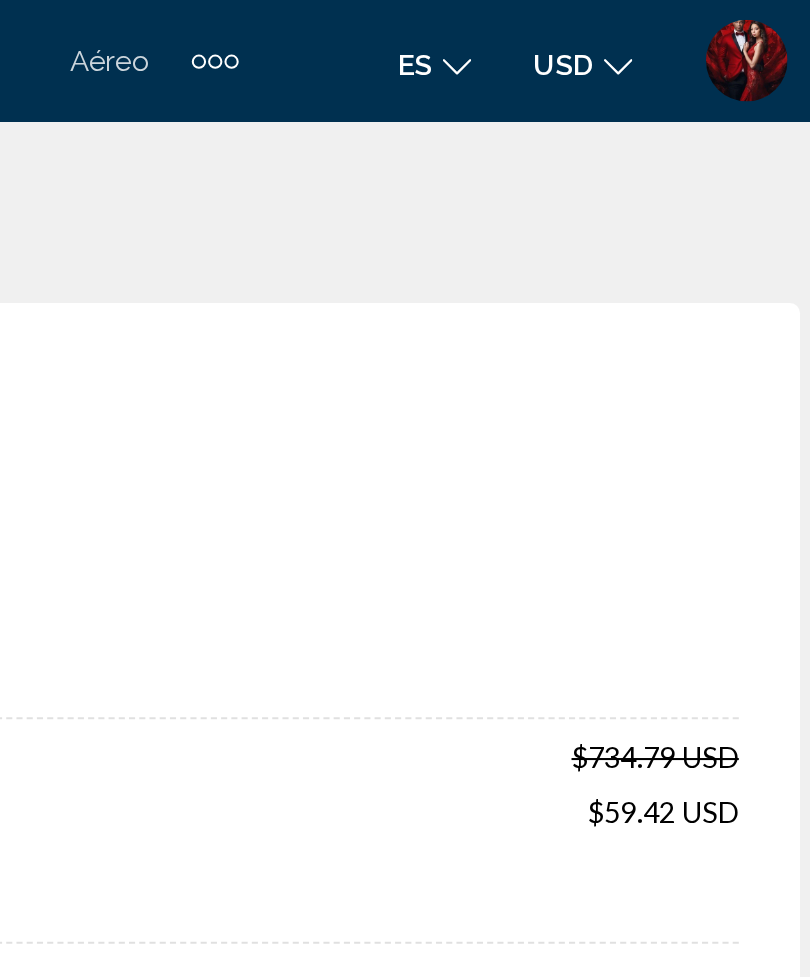 scroll, scrollTop: 0, scrollLeft: 0, axis: both 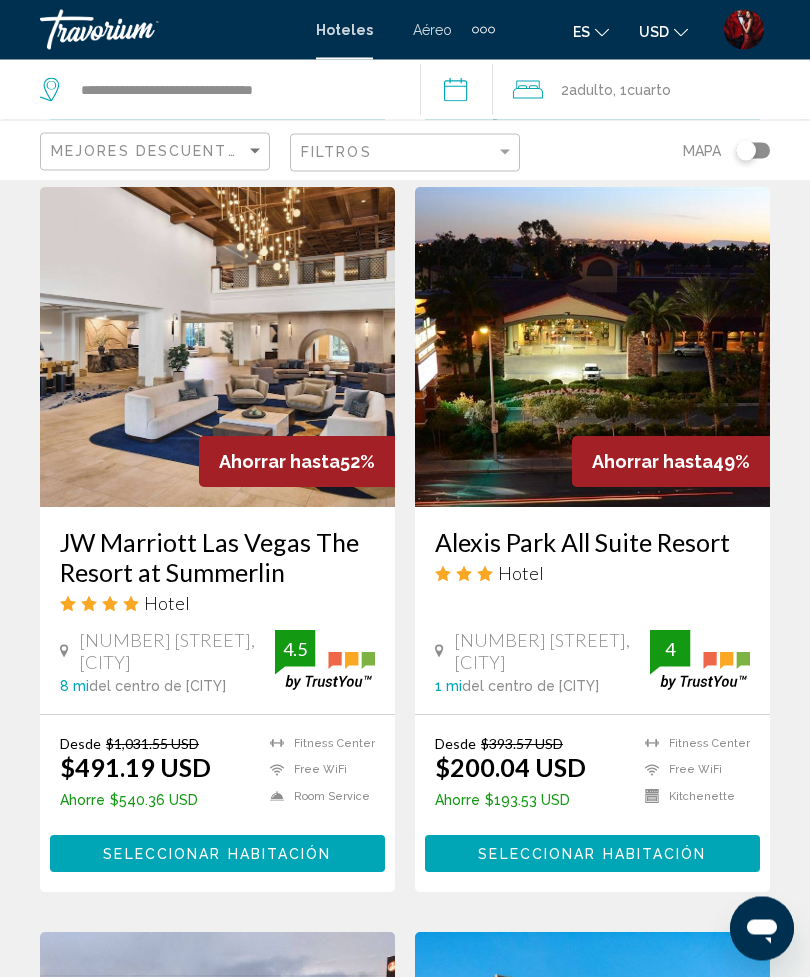 click on "2  Adulto Adulto" 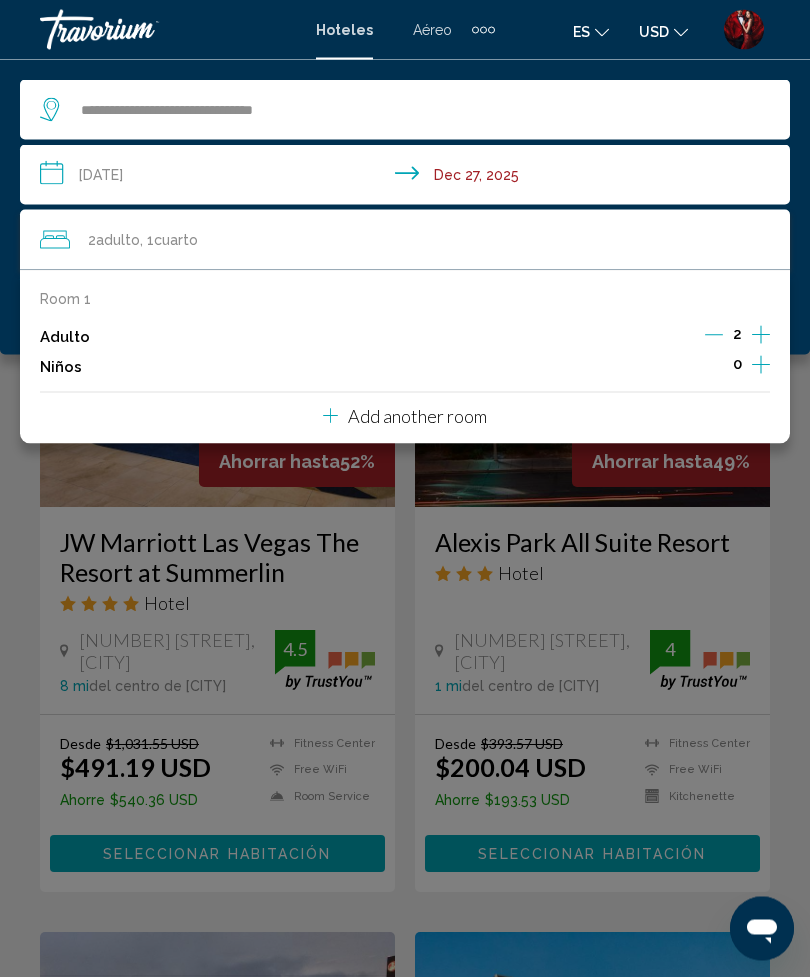 scroll, scrollTop: 1584, scrollLeft: 0, axis: vertical 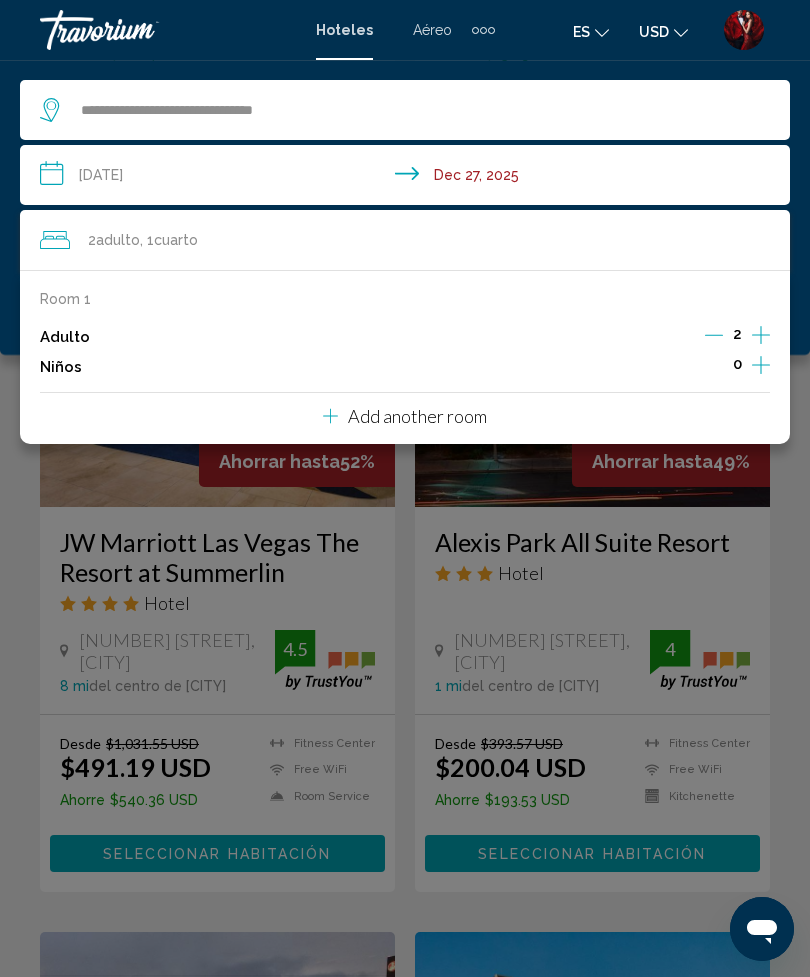 click on "2  Adulto Adulto , 1  Cuarto habitaciones" 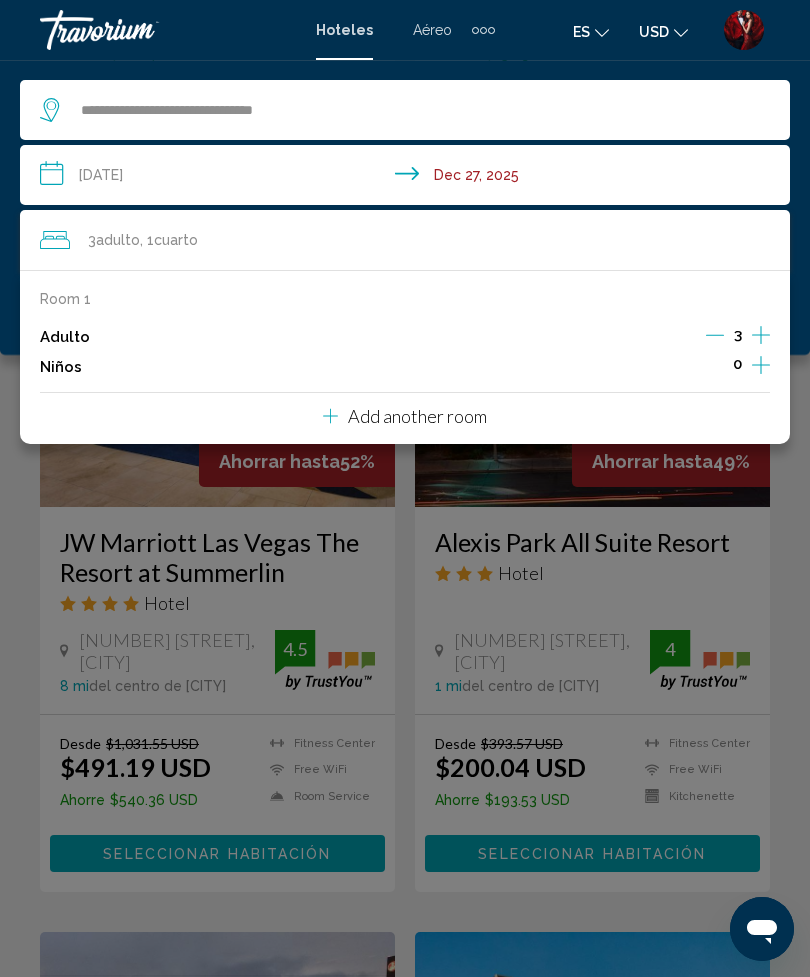 click 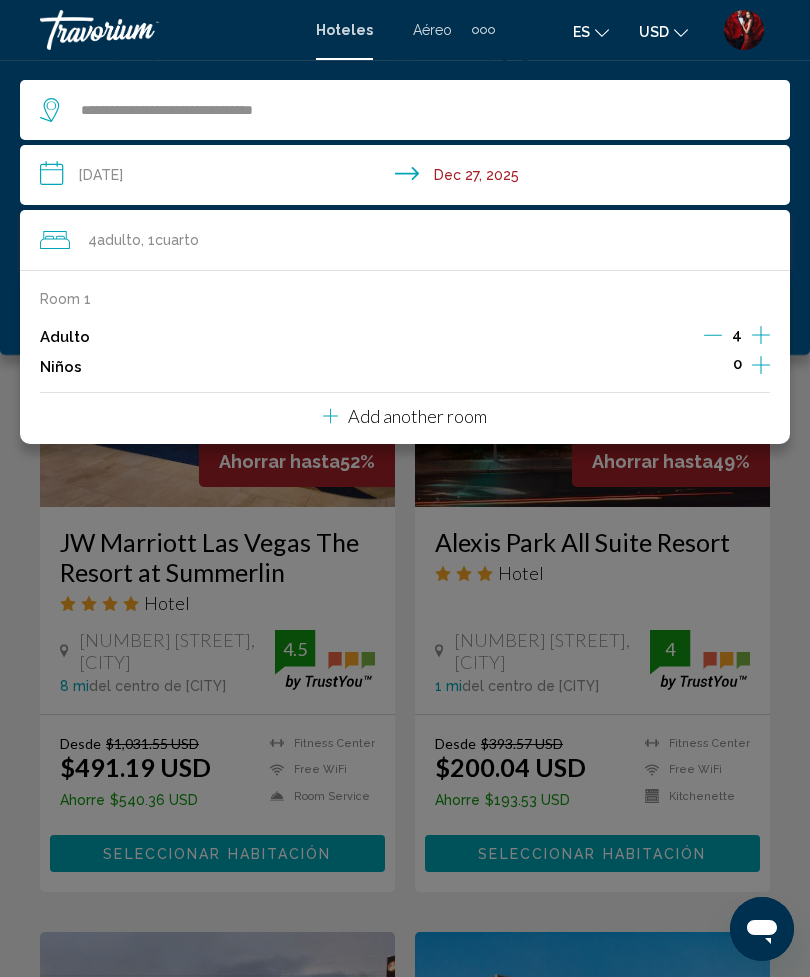 click on "**********" at bounding box center [409, 178] 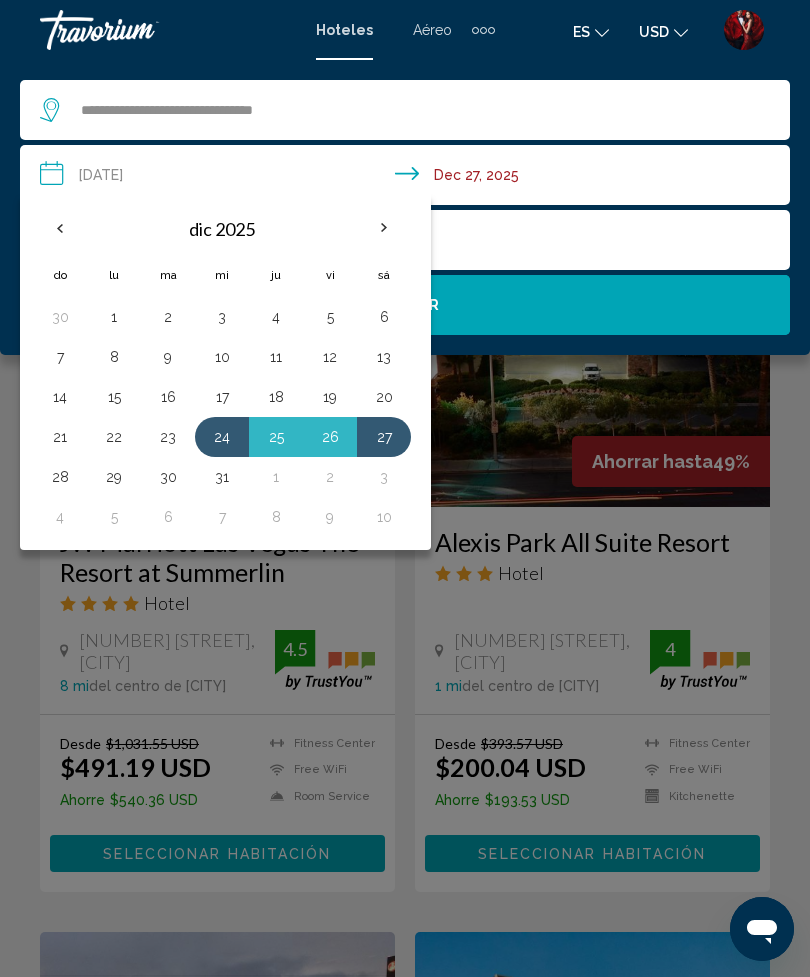 click on "**********" 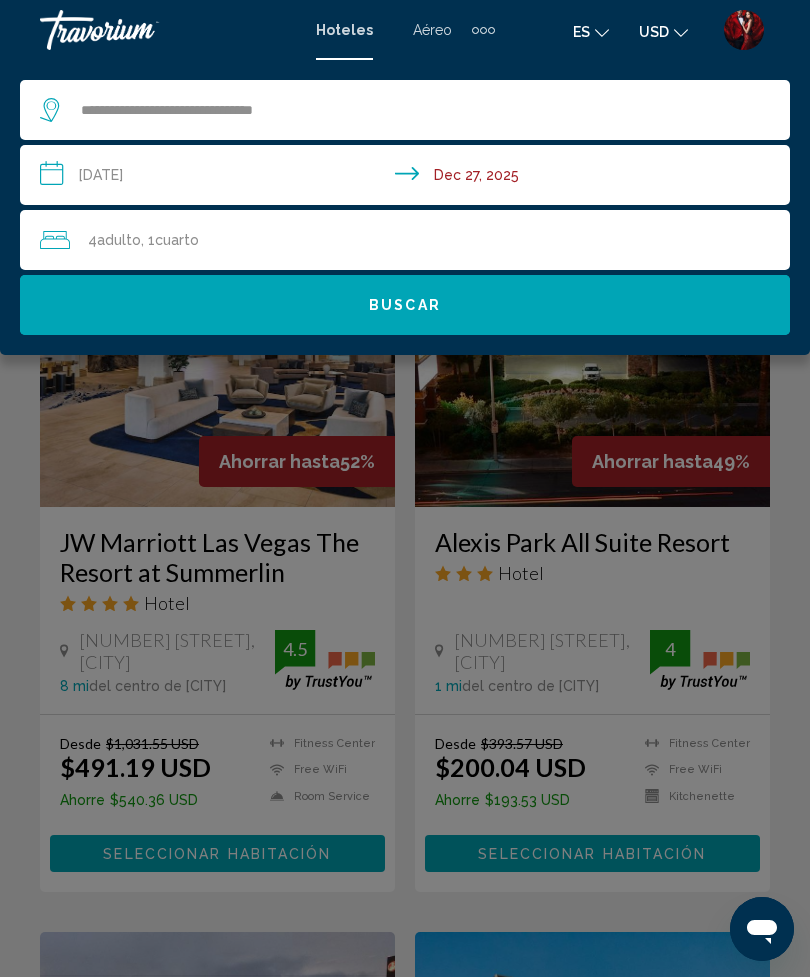 click on "Buscar" 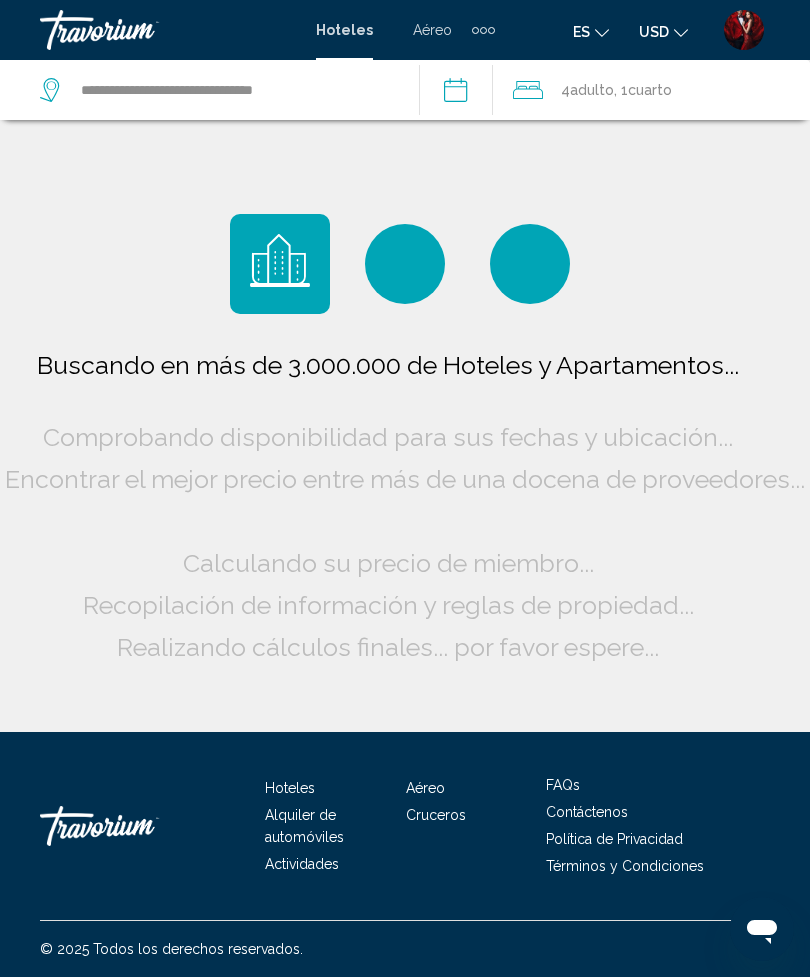 scroll, scrollTop: 64, scrollLeft: 0, axis: vertical 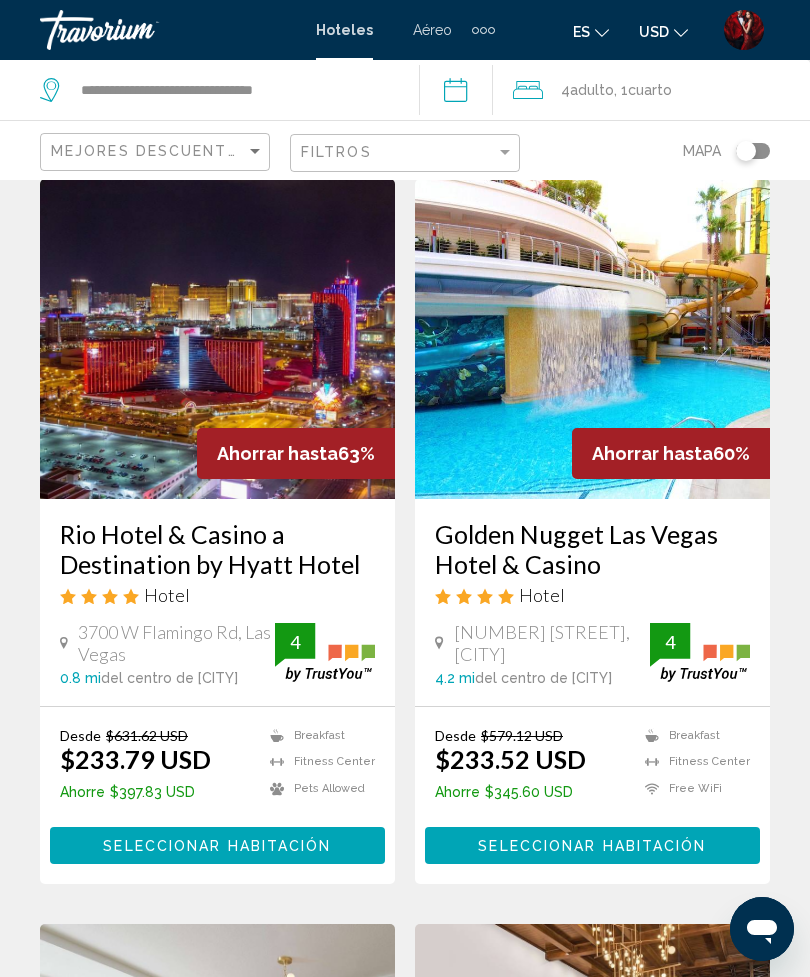 click on ", 1  Cuarto habitaciones" 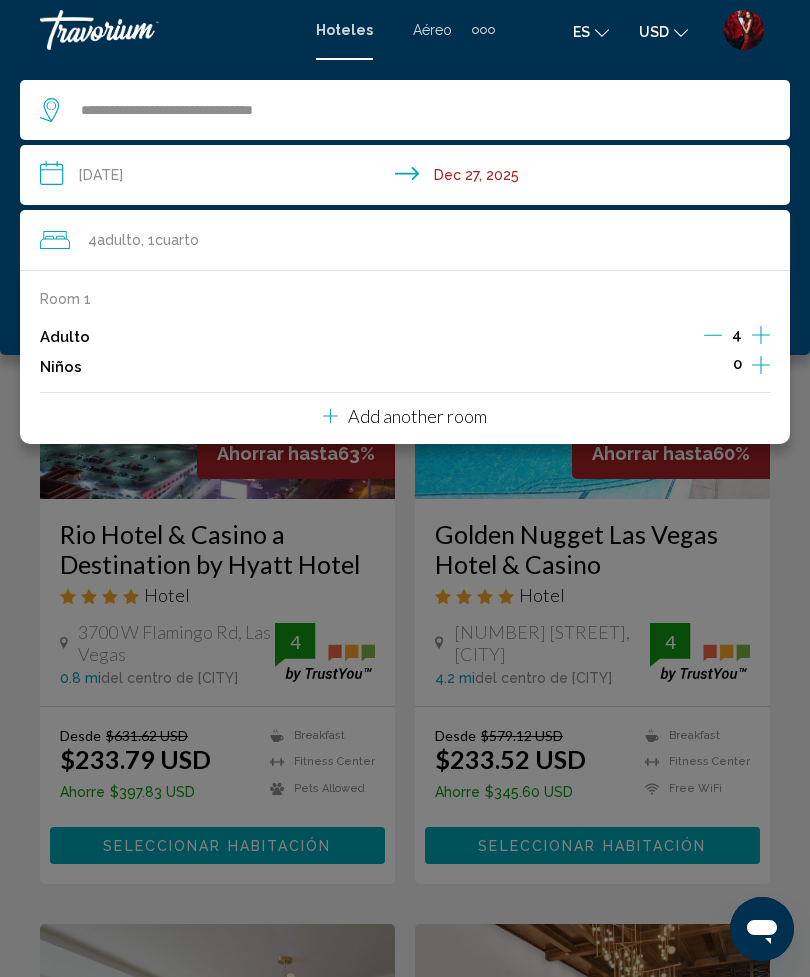 click 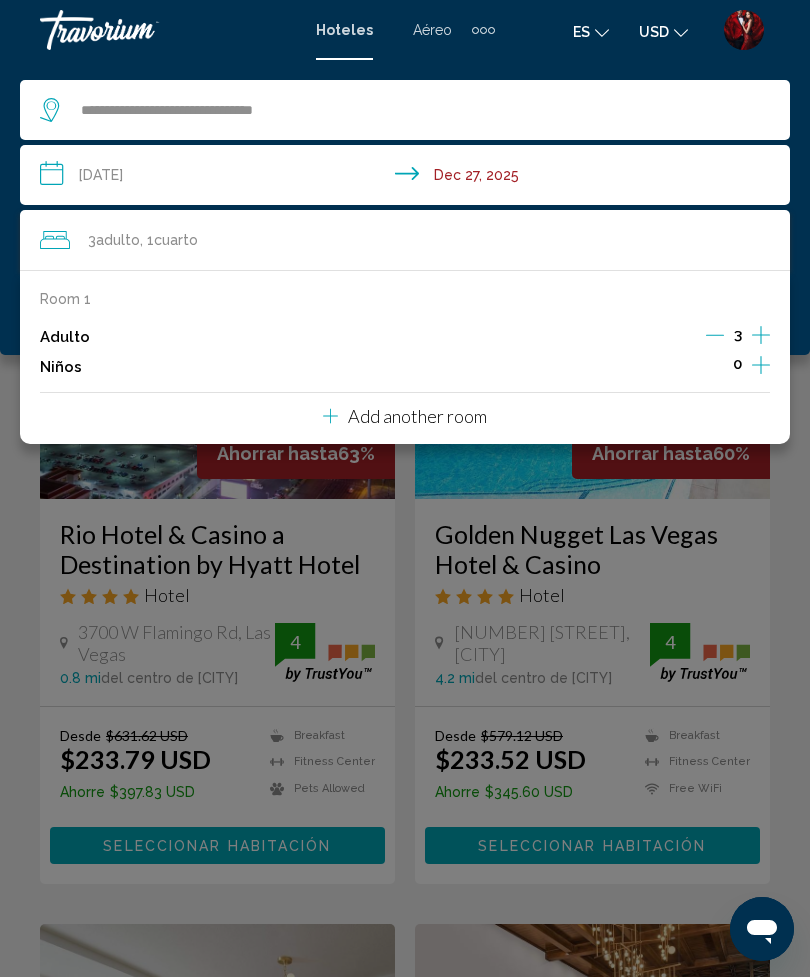 click 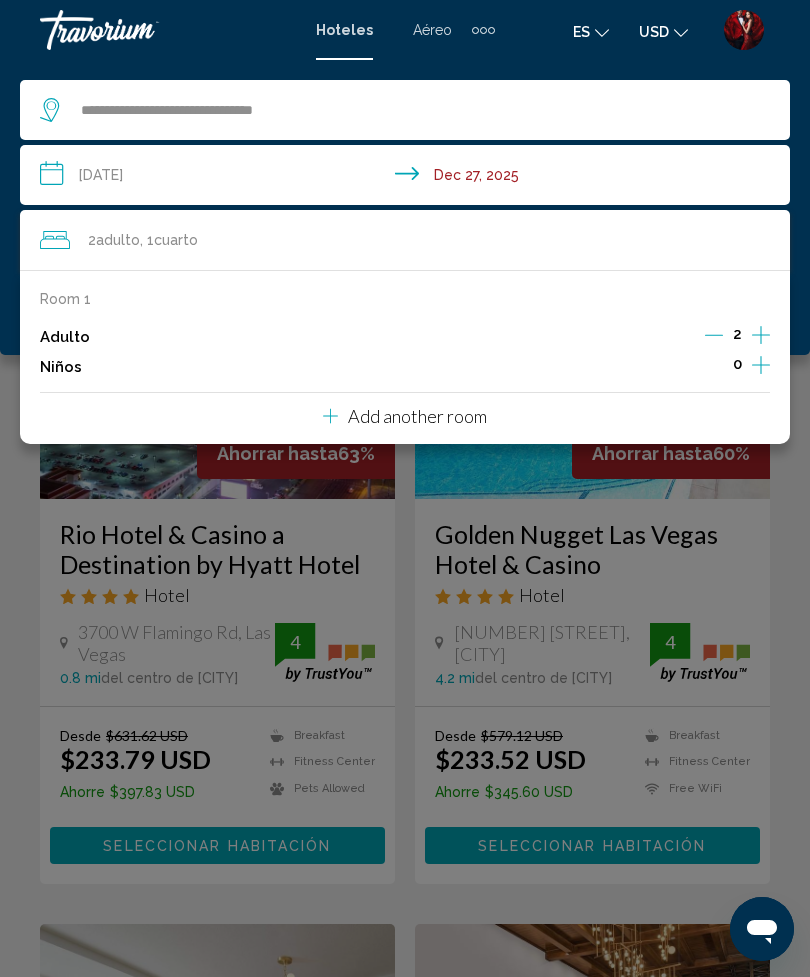 click 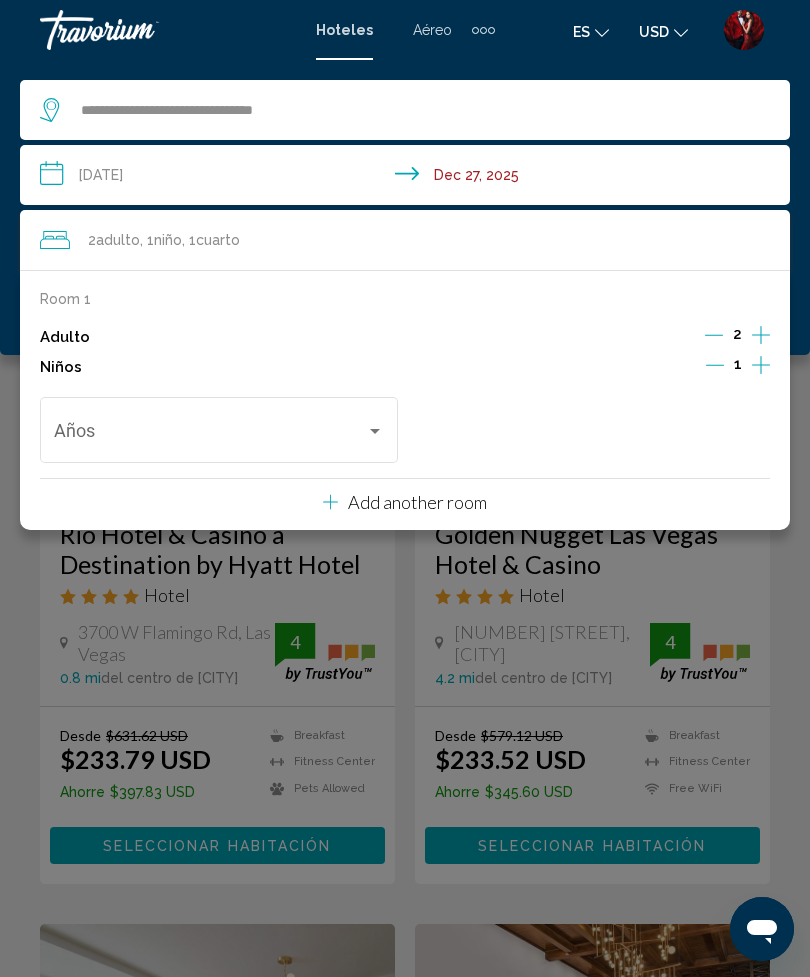 click at bounding box center [761, 367] 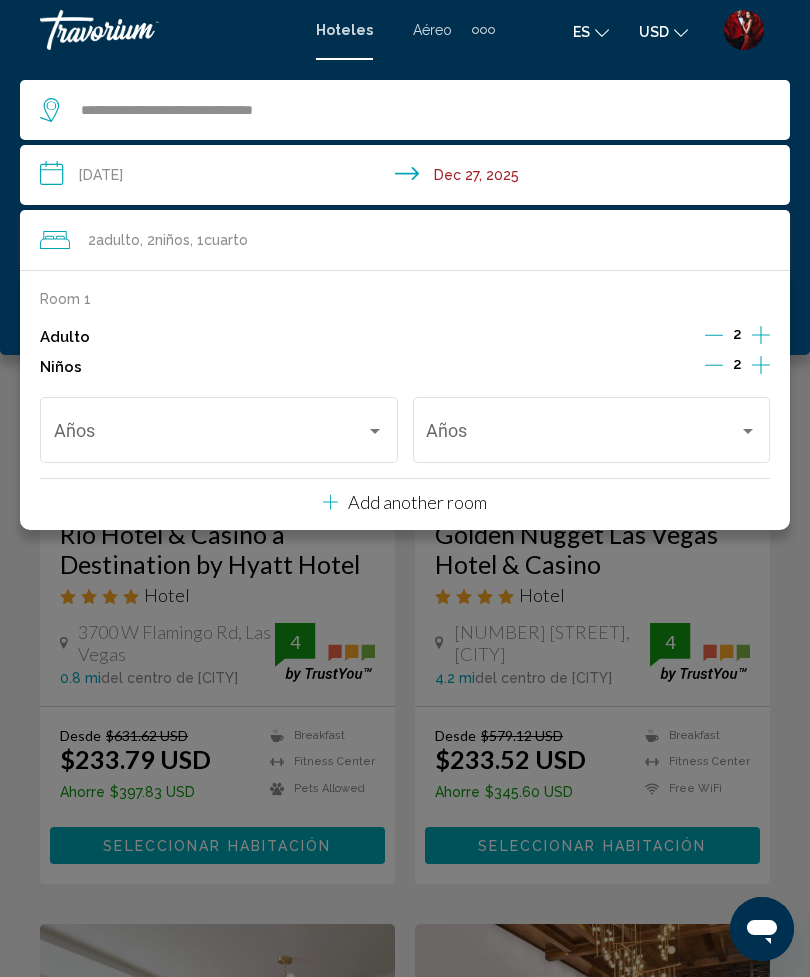 click at bounding box center (375, 431) 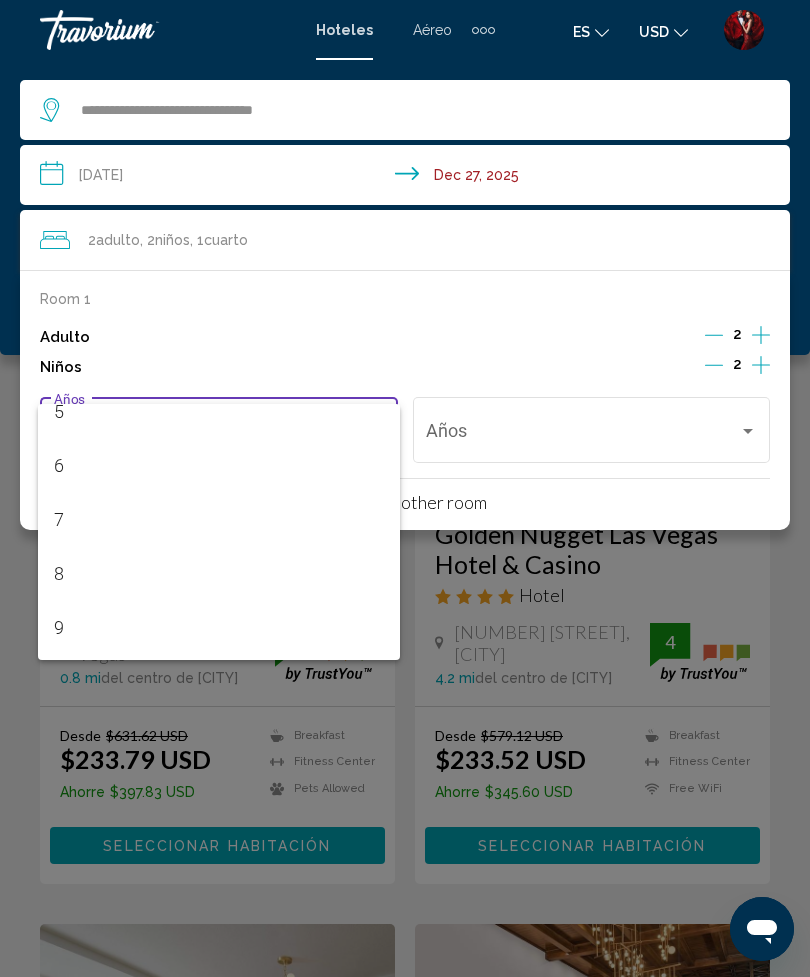 scroll, scrollTop: 338, scrollLeft: 0, axis: vertical 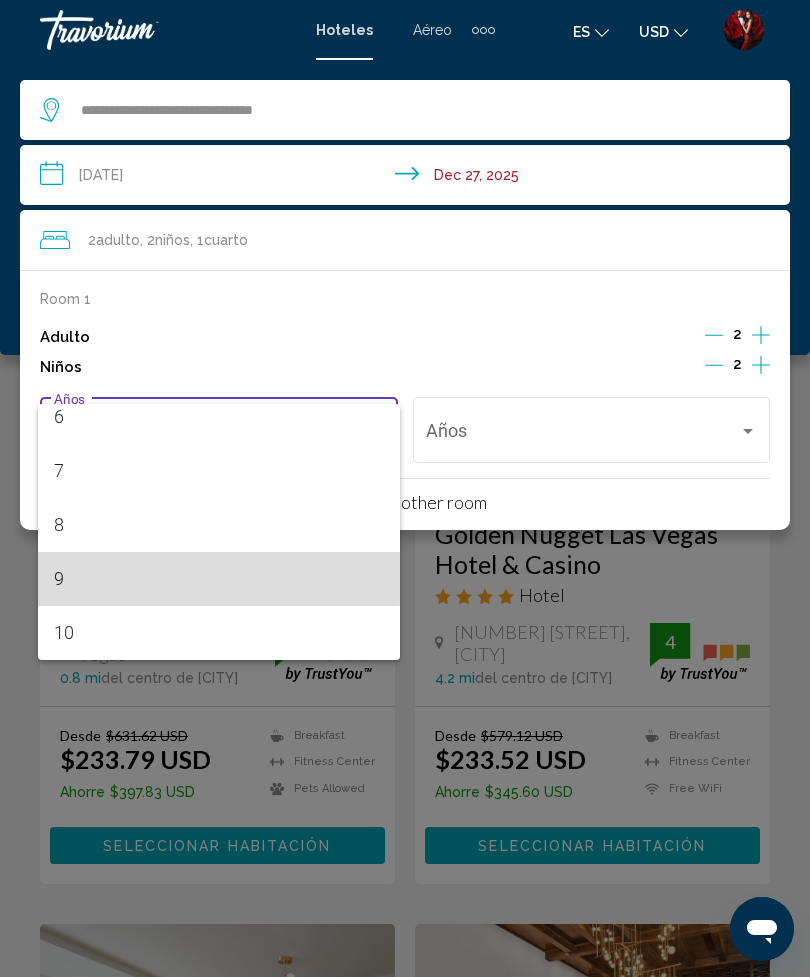 click on "9" at bounding box center (219, 579) 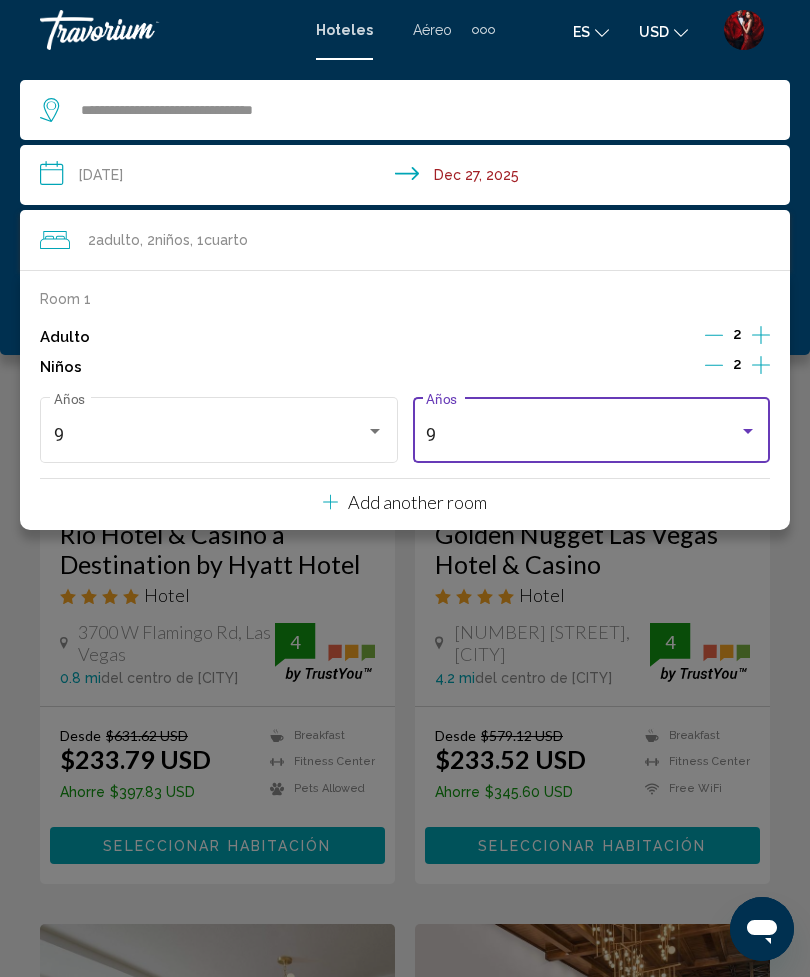 click at bounding box center [748, 431] 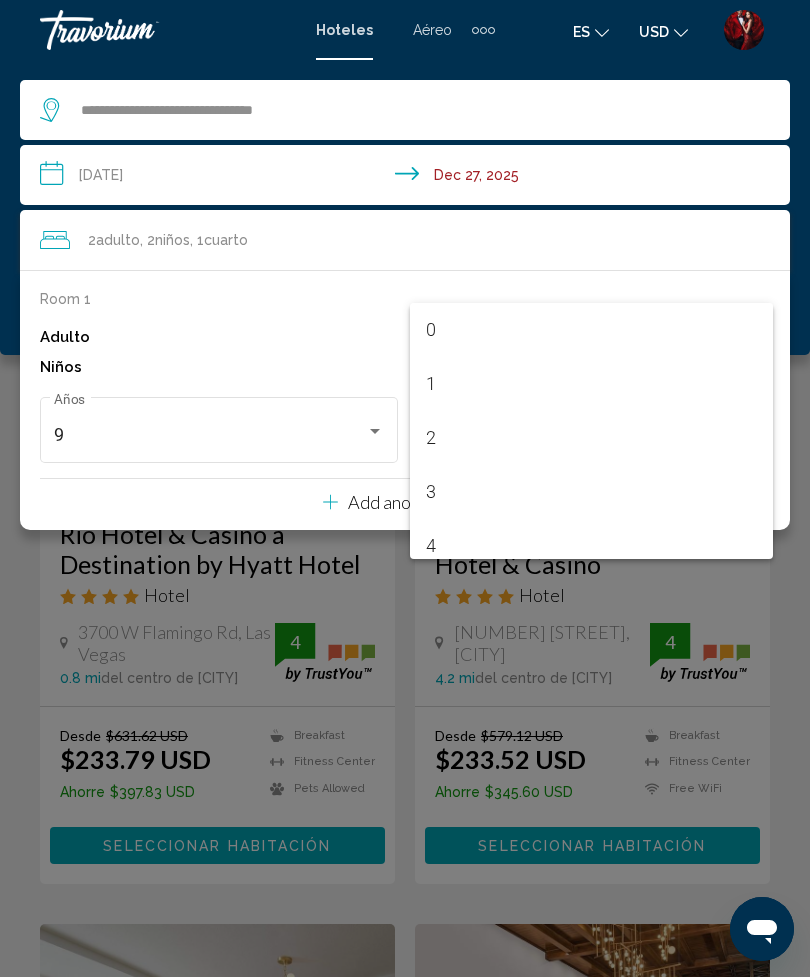 scroll, scrollTop: 385, scrollLeft: 0, axis: vertical 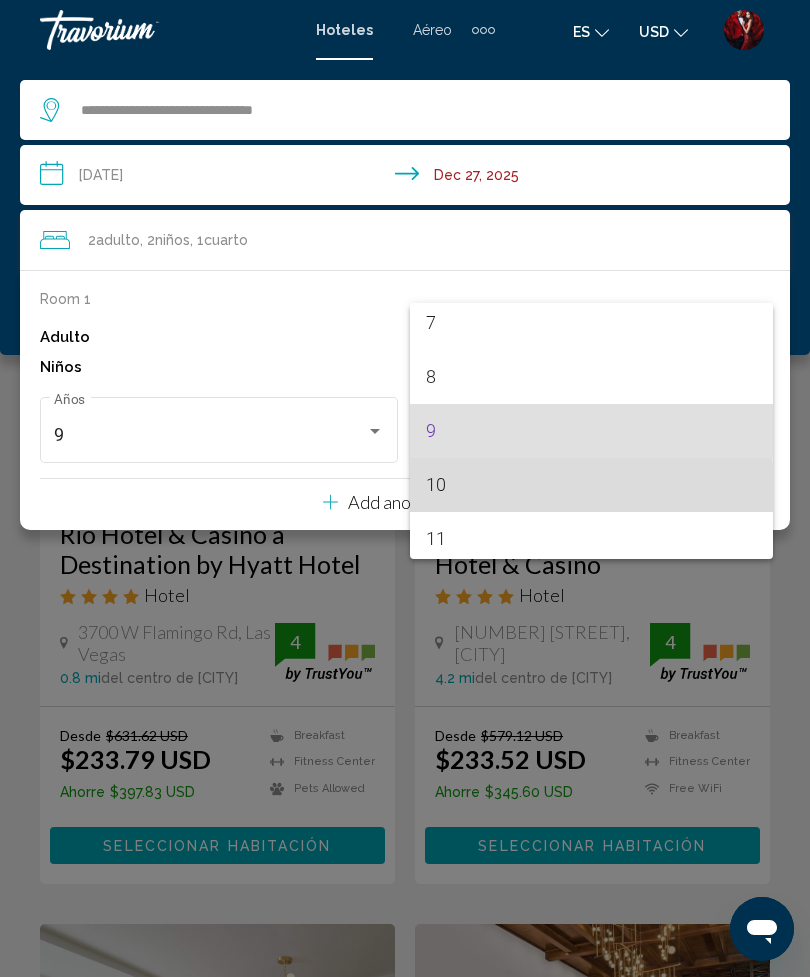 click on "10" at bounding box center (591, 485) 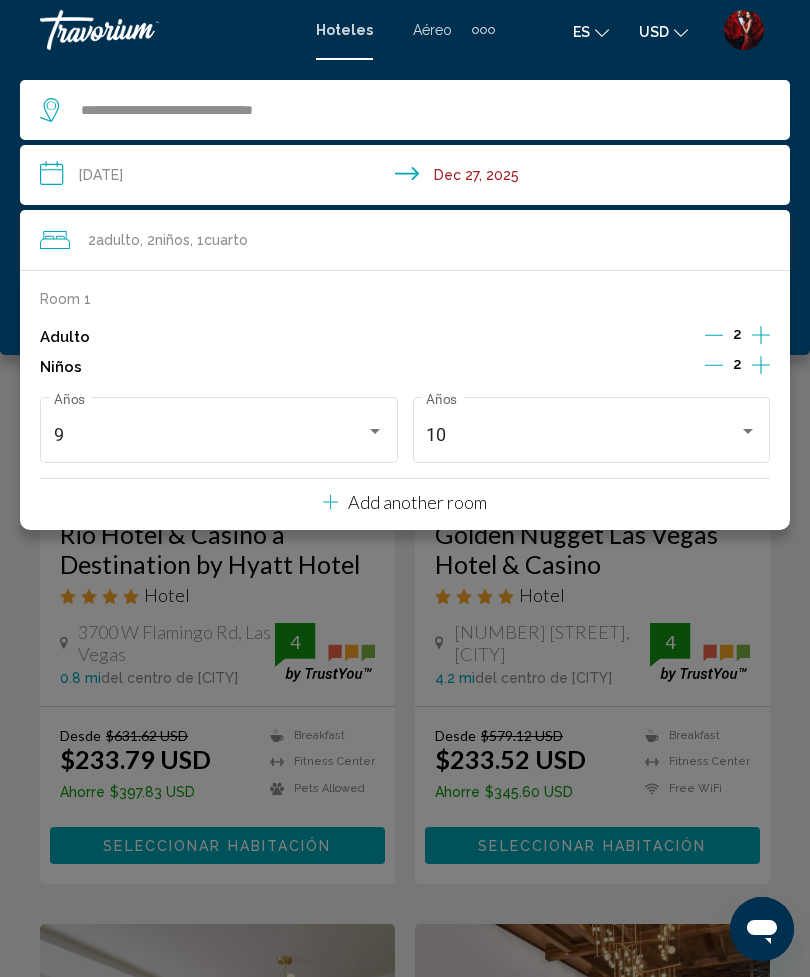 click 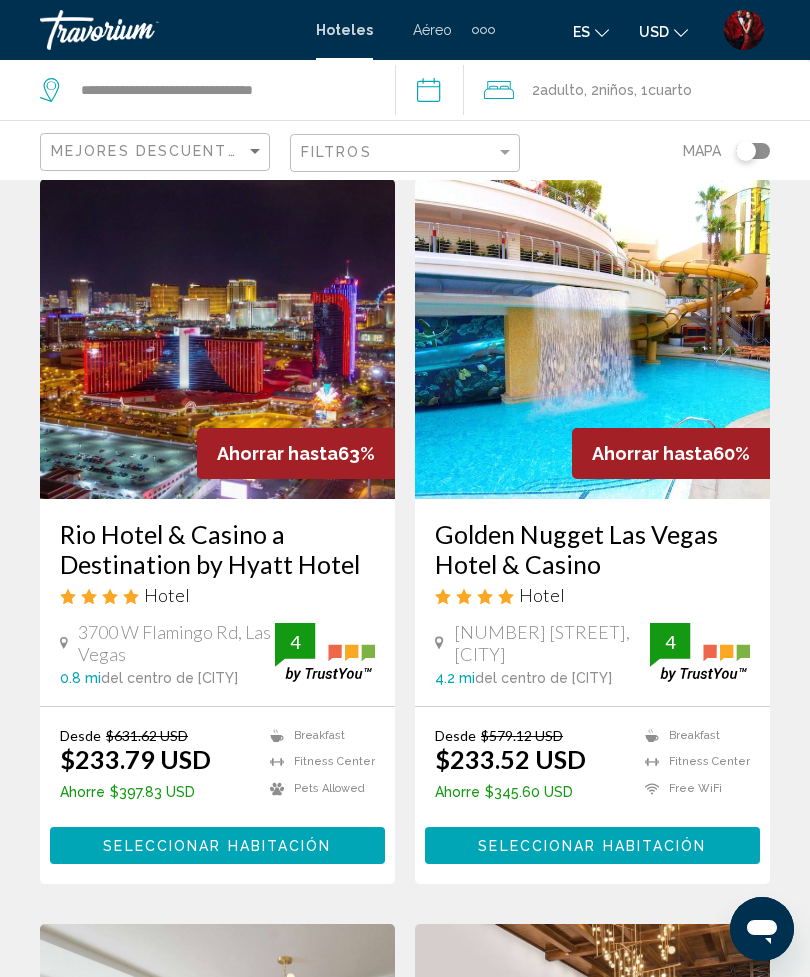 click on "Resultados de búsqueda de hoteles  -   195  lugares para pasar el tiempo Ahorrar hasta  63%   Rio Hotel & Casino a Destination by Hyatt Hotel
Hotel
[NUMBER] [STREET], [CITY] 0.8 mi  del centro de Las Vegas del hotel 4 Desde $631.62 USD $233.79 USD  Ahorre  $397.83 USD
Breakfast
Fitness Center
Pets Allowed
Room Service
Swimming Pool  4 Seleccionar habitación Ahorrar hasta  60%   Golden Nugget Las Vegas Hotel & Casino
Hotel
[NUMBER] [STREET], [CITY] 4.2 mi  del centro de Las Vegas del hotel 4 Desde $579.12 USD Ahorre 4 4" at bounding box center [405, 2393] 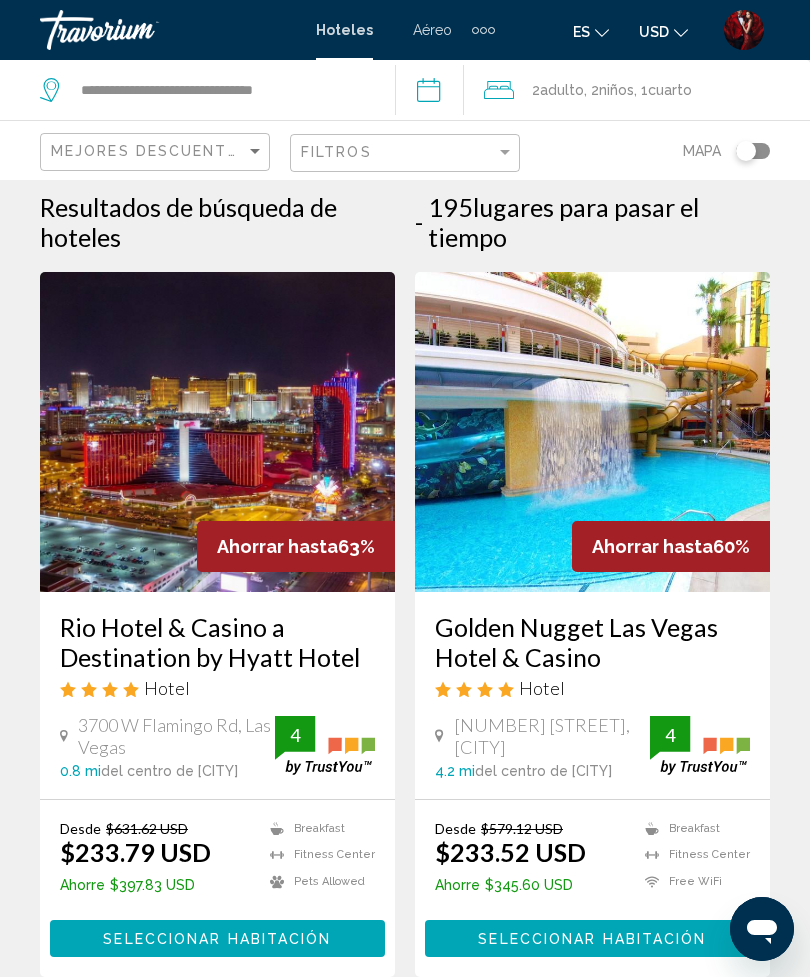 scroll, scrollTop: 0, scrollLeft: 0, axis: both 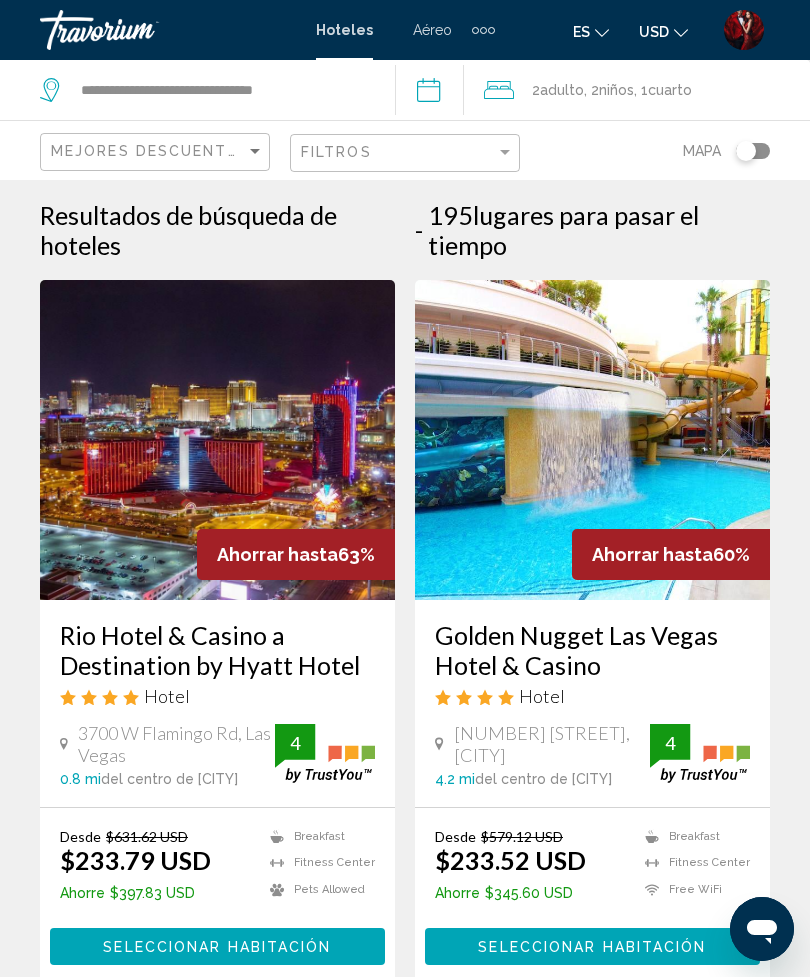 click on "Cuarto" 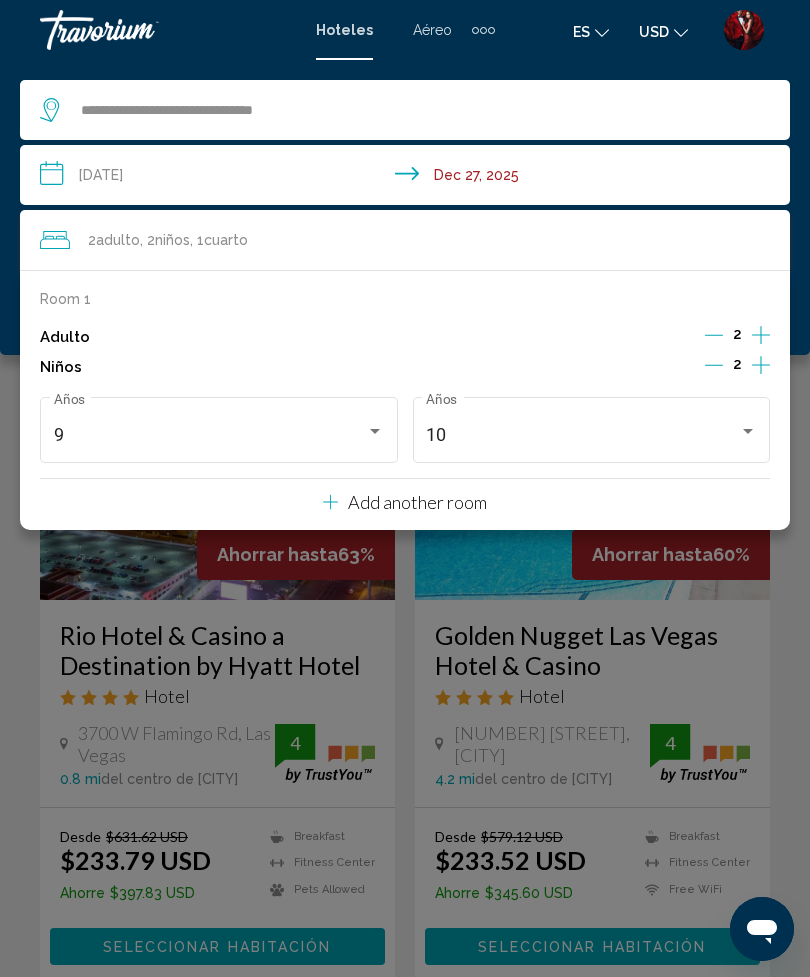 click on "**********" at bounding box center [409, 178] 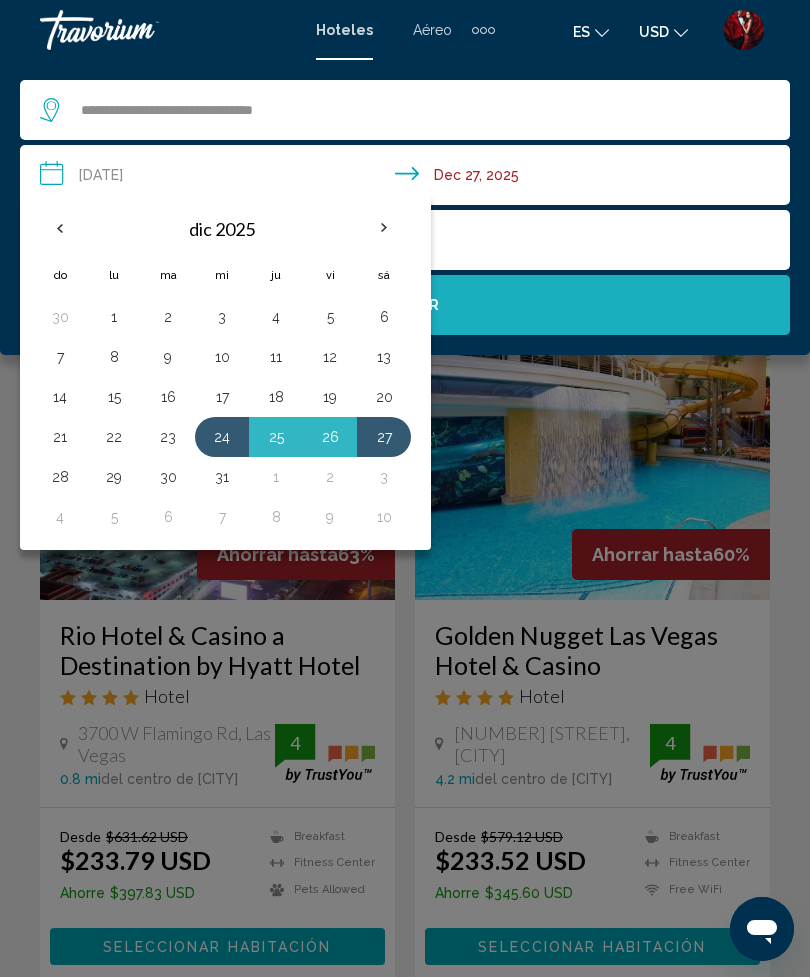 click on "Buscar" 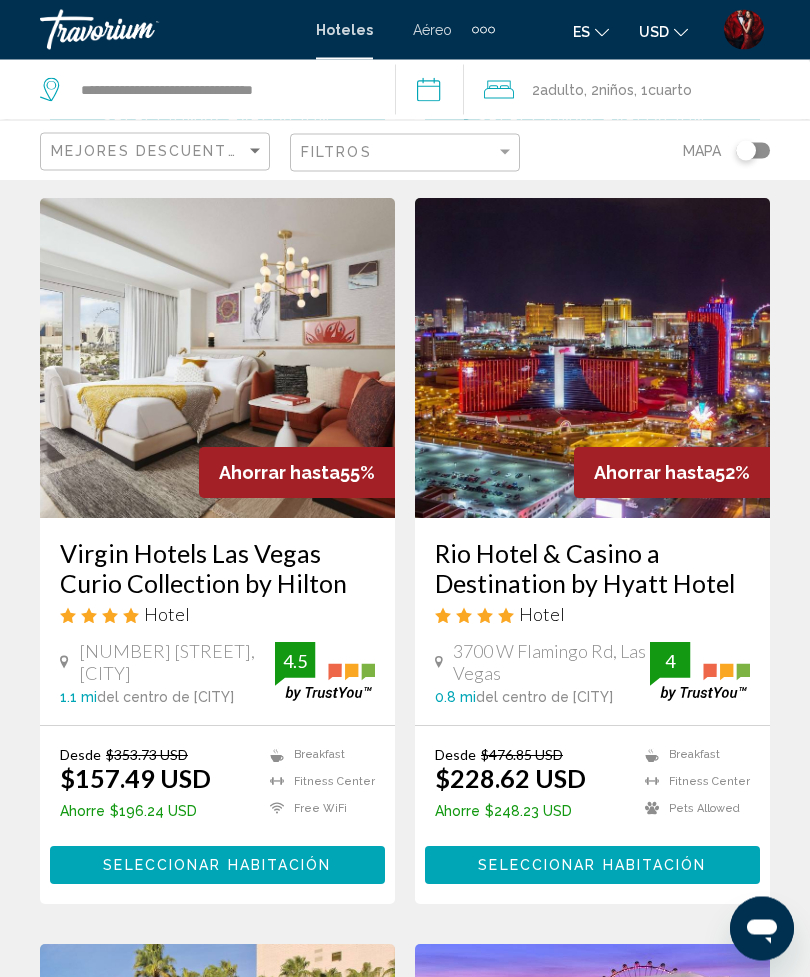 scroll, scrollTop: 864, scrollLeft: 0, axis: vertical 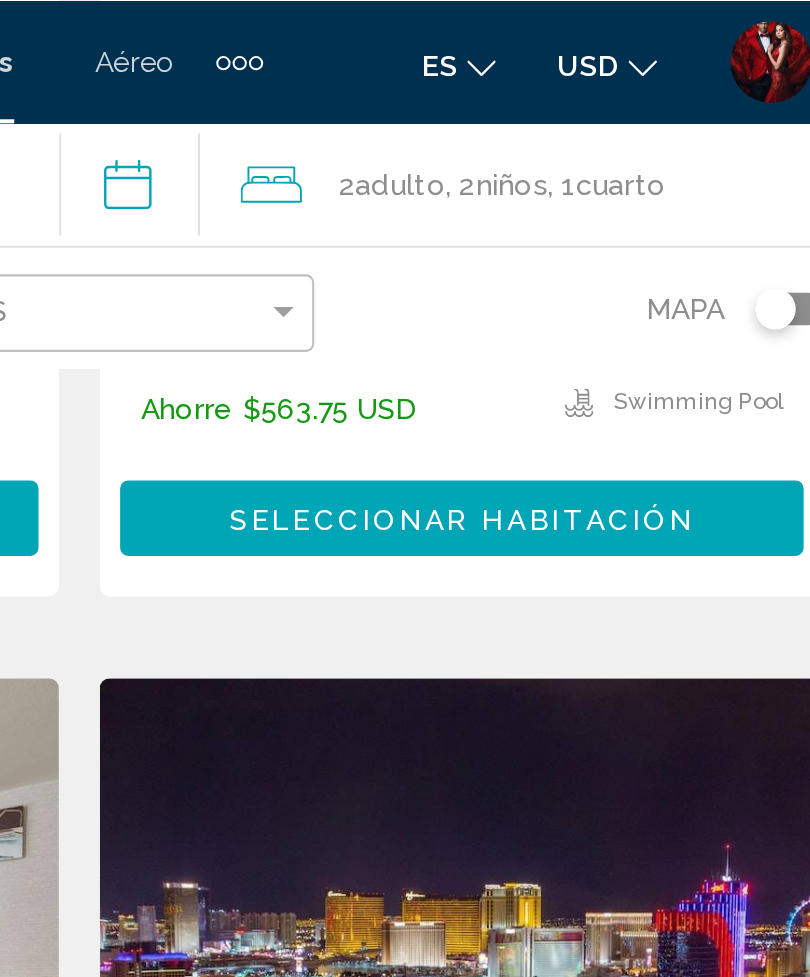 click on "Niños" 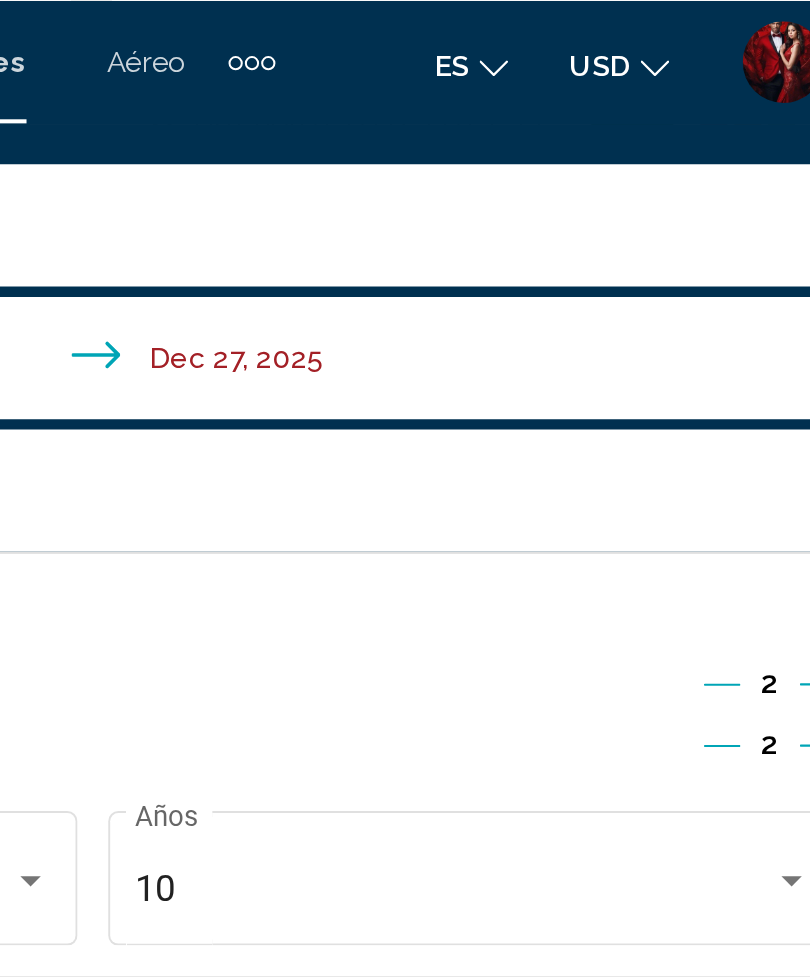 click 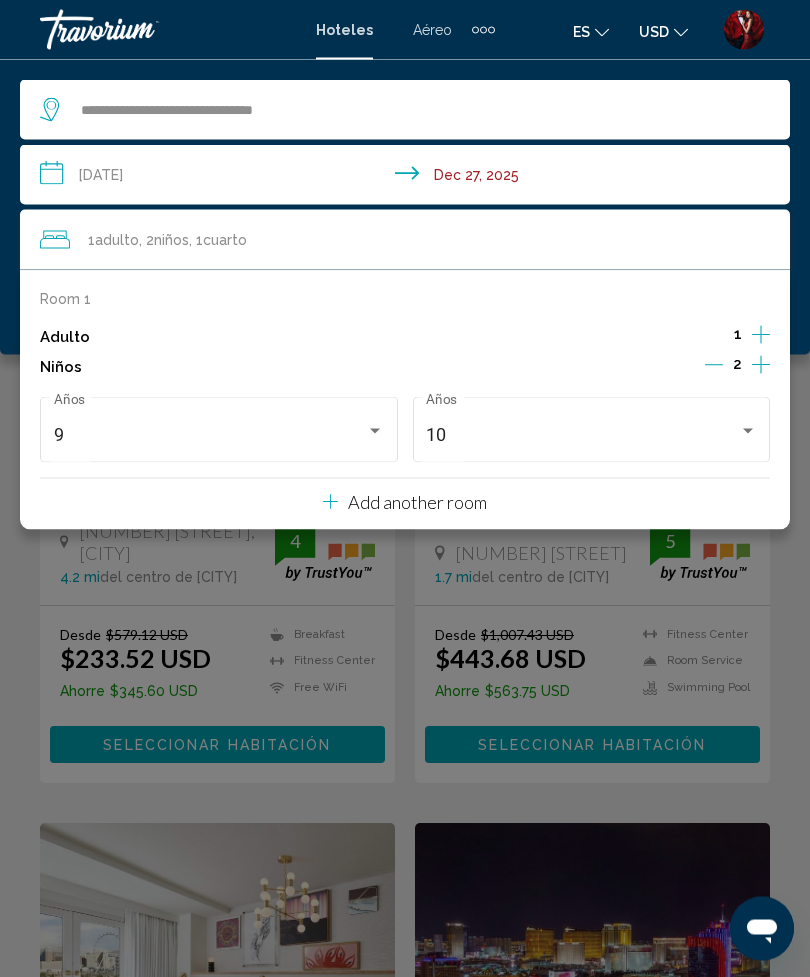 scroll, scrollTop: 201, scrollLeft: 0, axis: vertical 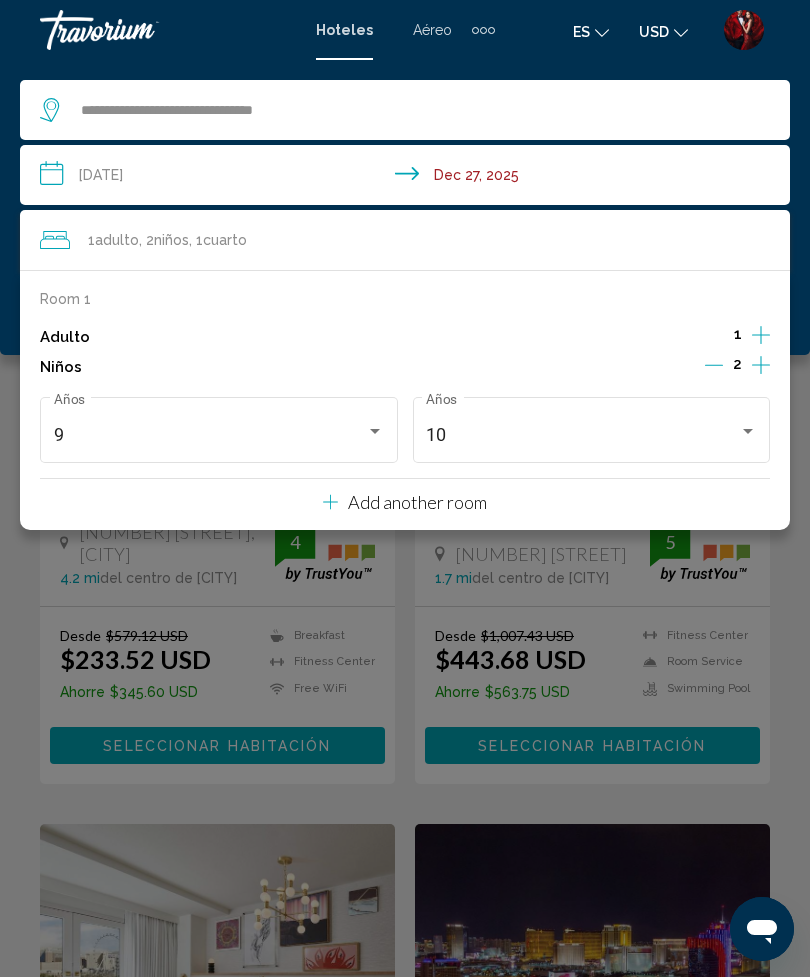 click on "**********" 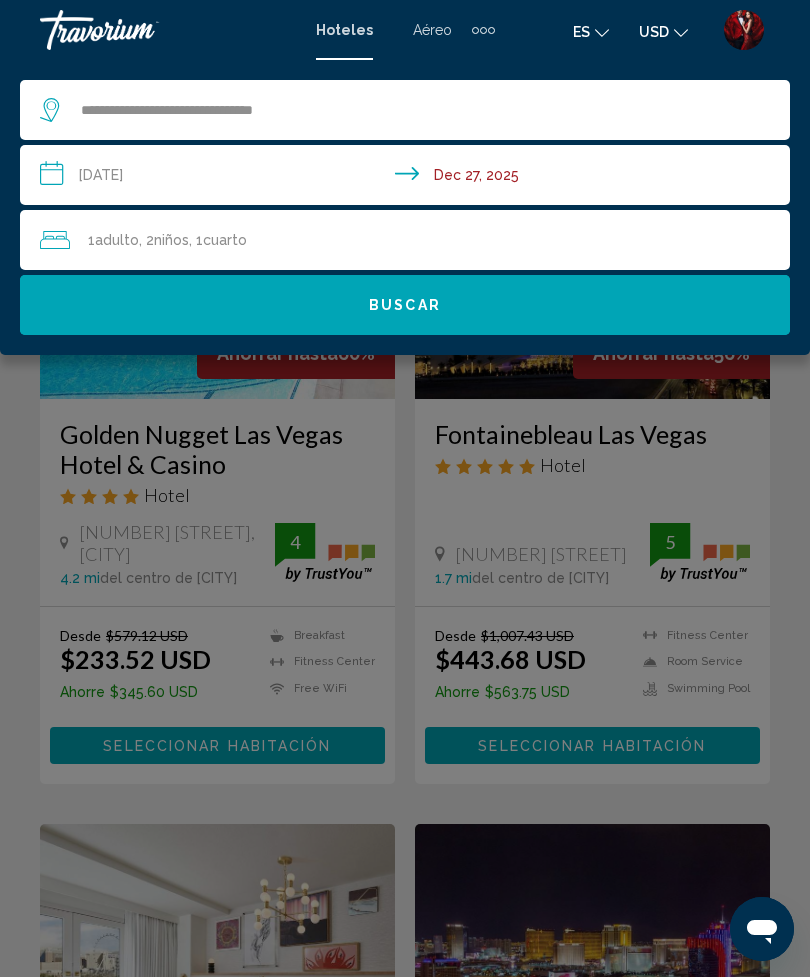 click on "Buscar" 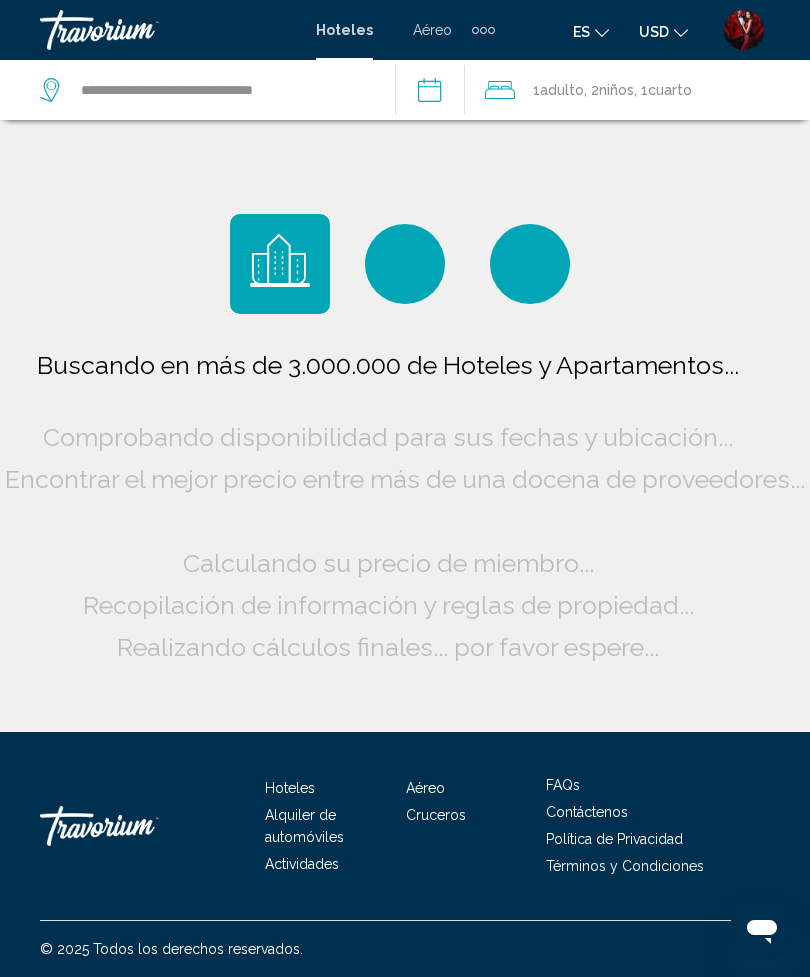 scroll, scrollTop: 0, scrollLeft: 0, axis: both 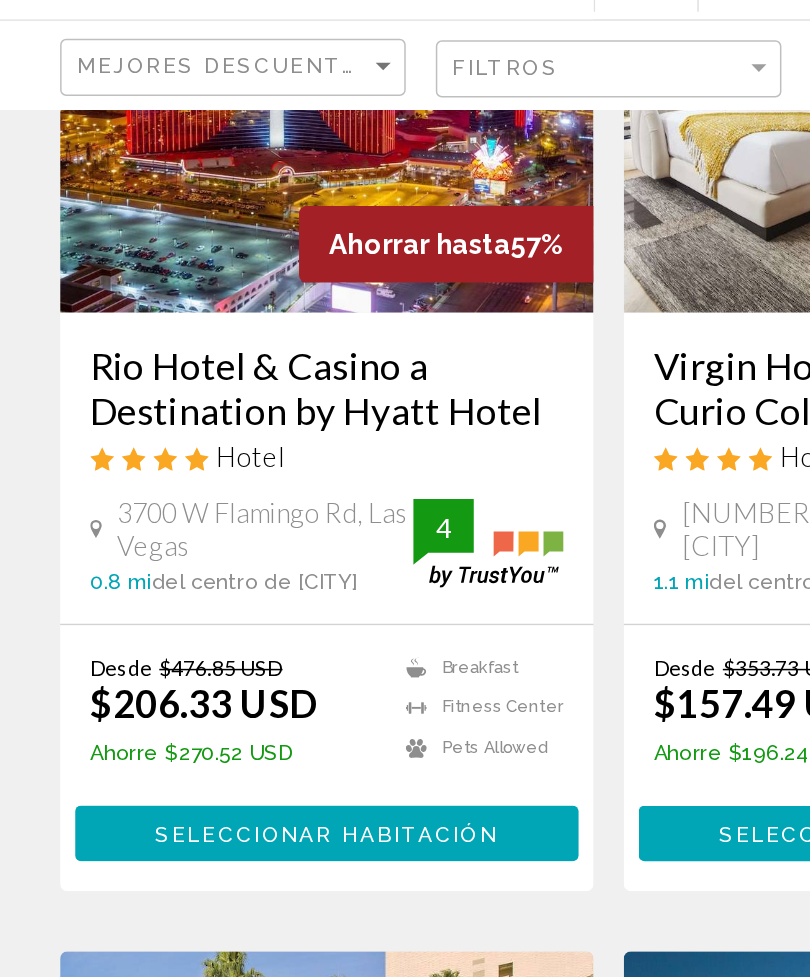 click on "Seleccionar habitación" at bounding box center [217, 662] 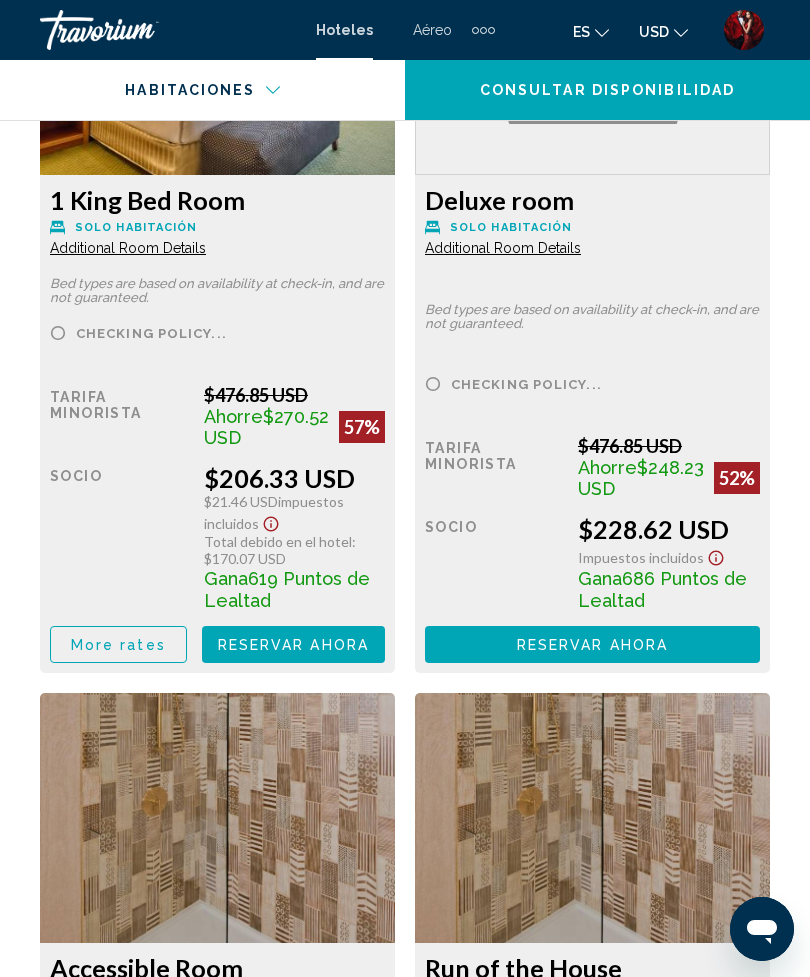 scroll, scrollTop: 3630, scrollLeft: 0, axis: vertical 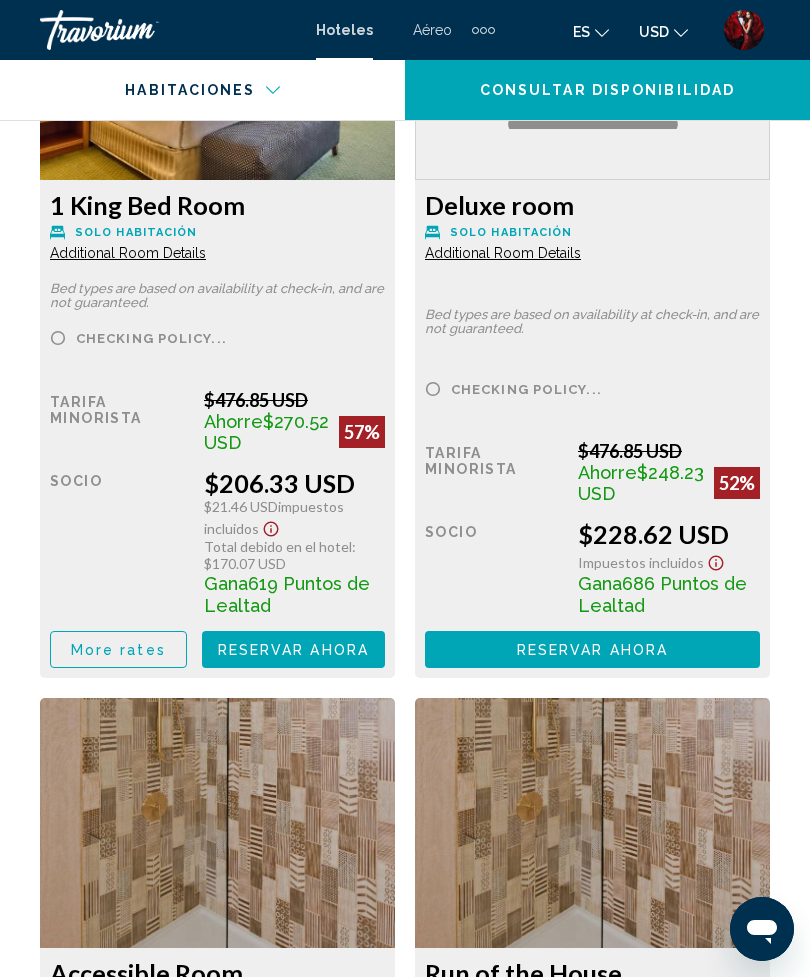 click on "Total debido en el hotel : $170.07 USD" at bounding box center [294, 555] 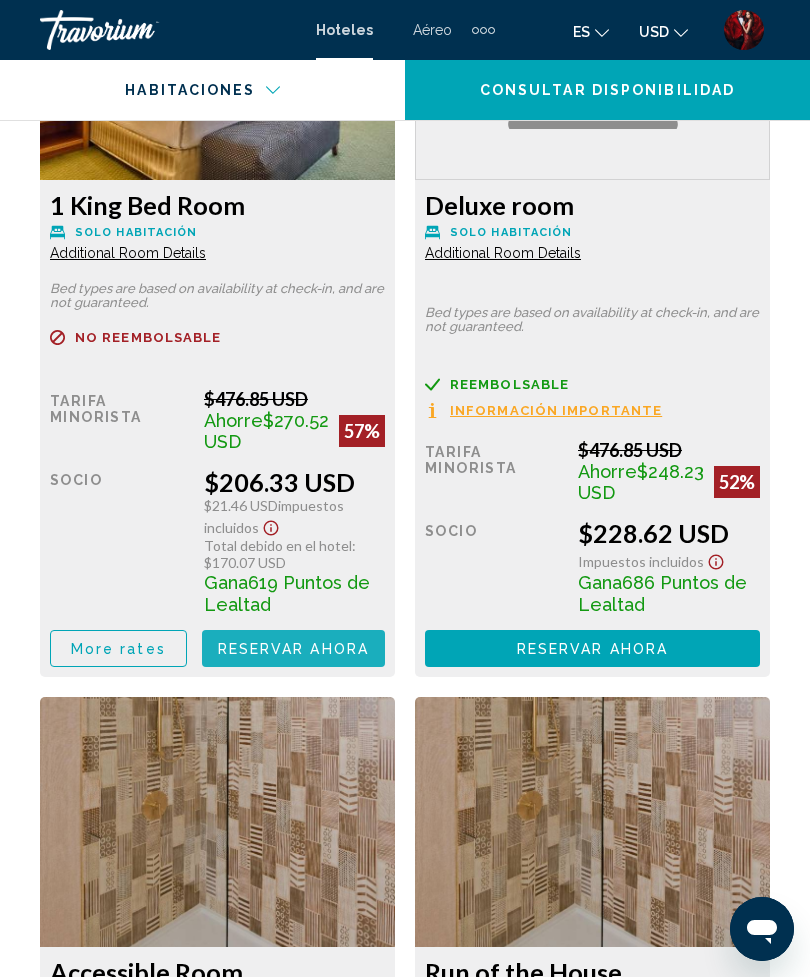 click on "Reservar ahora" at bounding box center (293, 649) 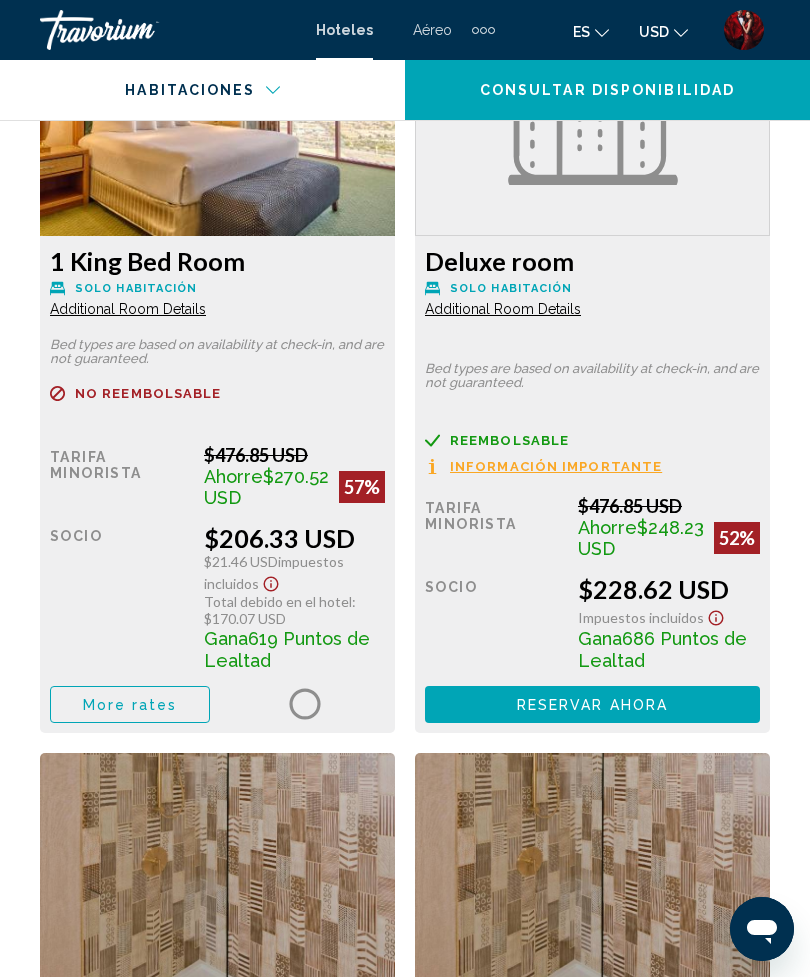 scroll, scrollTop: 3645, scrollLeft: 0, axis: vertical 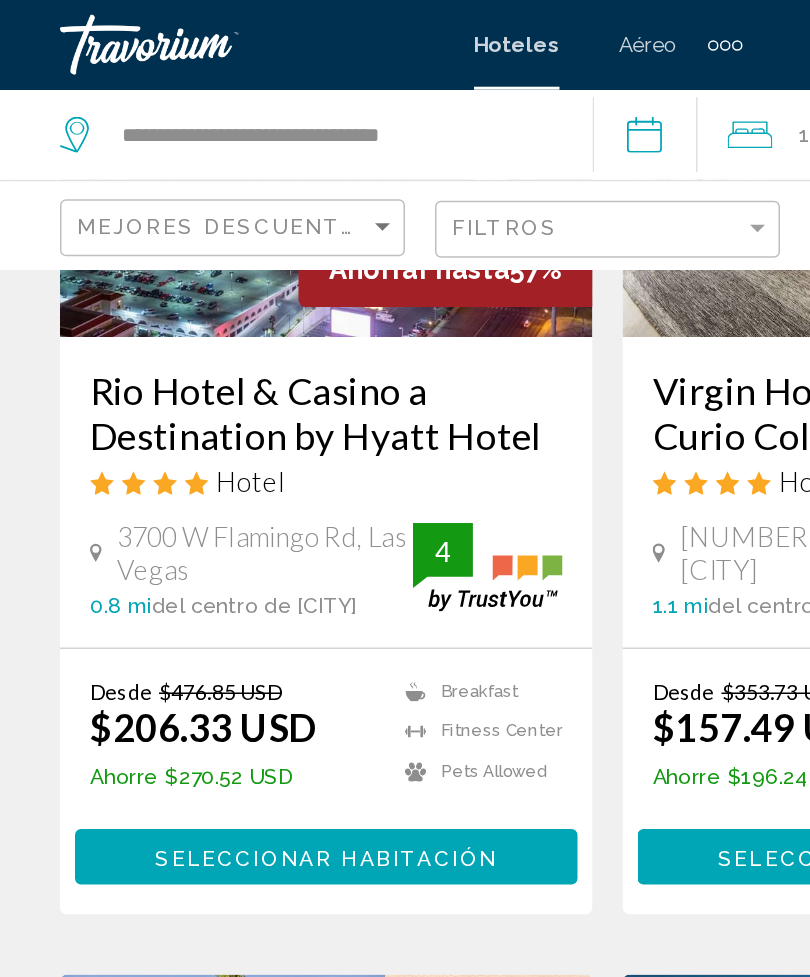 click on "Seleccionar habitación" at bounding box center [217, 572] 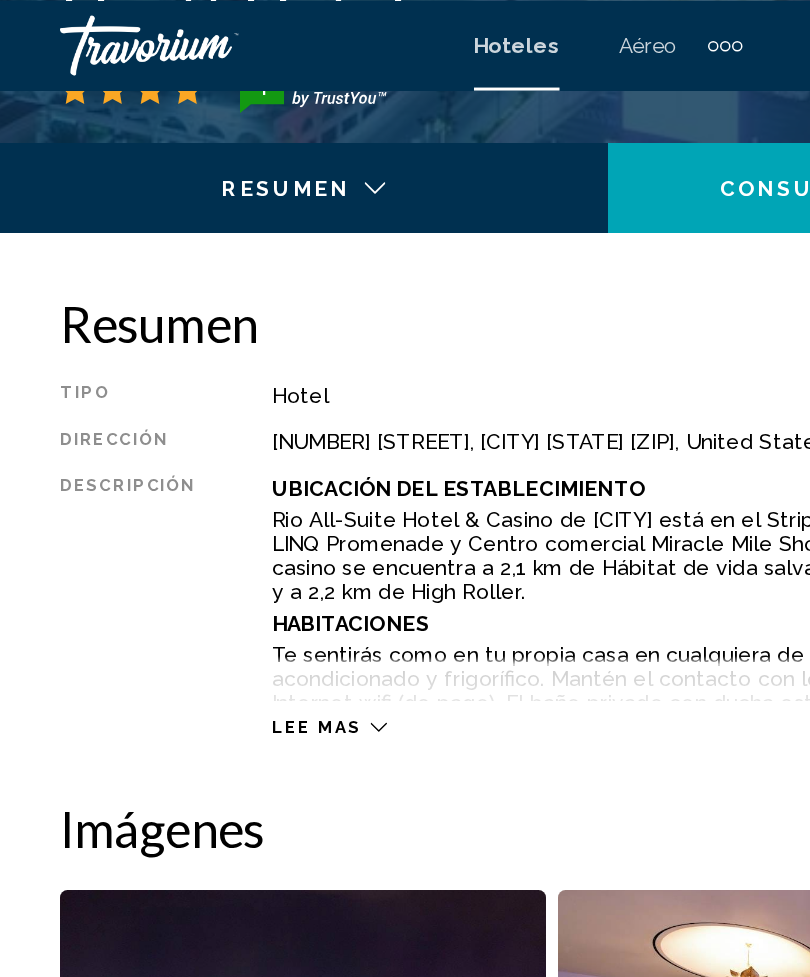 scroll, scrollTop: 860, scrollLeft: 0, axis: vertical 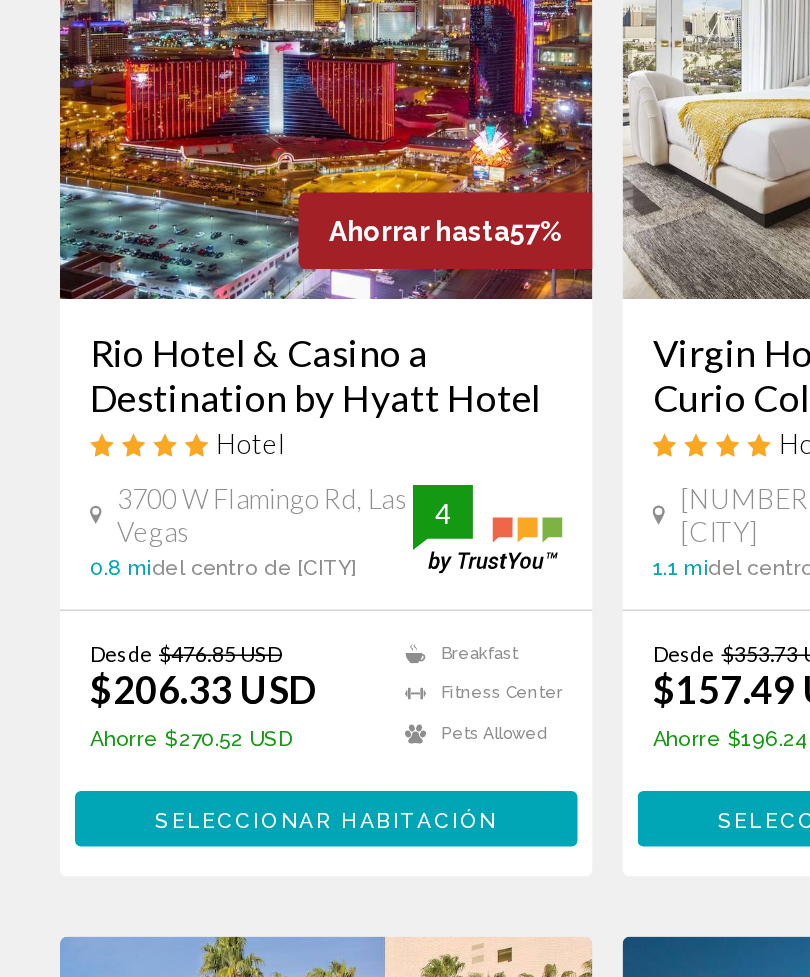 click on "Rio Hotel & Casino a Destination by Hyatt Hotel" at bounding box center (217, 492) 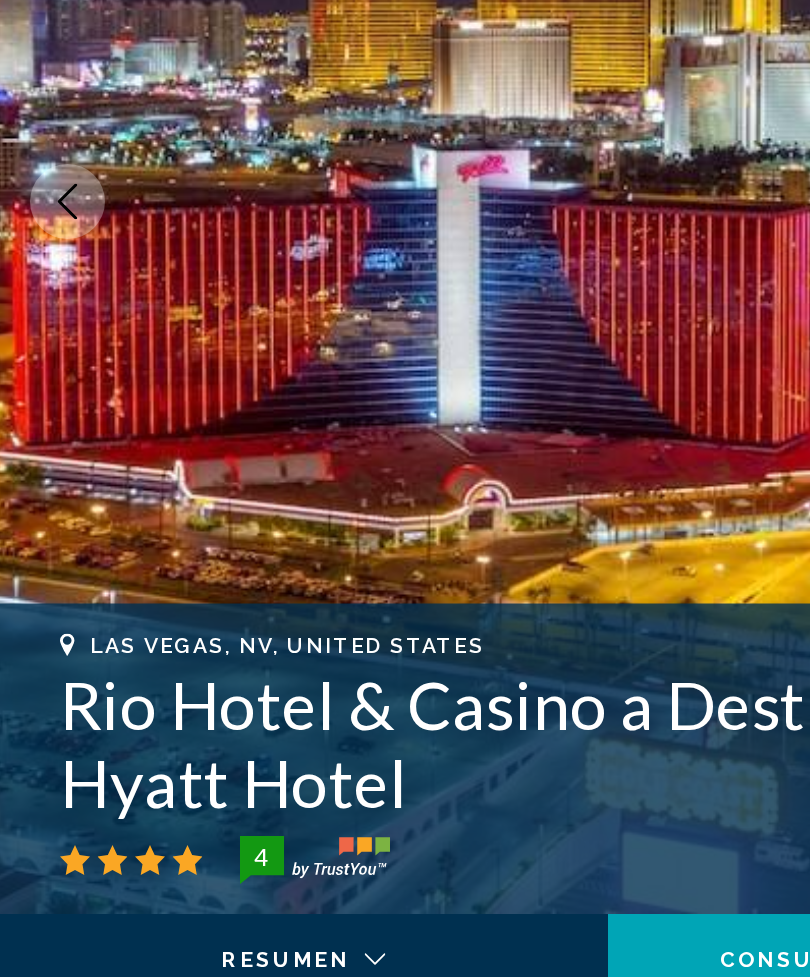 scroll, scrollTop: 0, scrollLeft: 0, axis: both 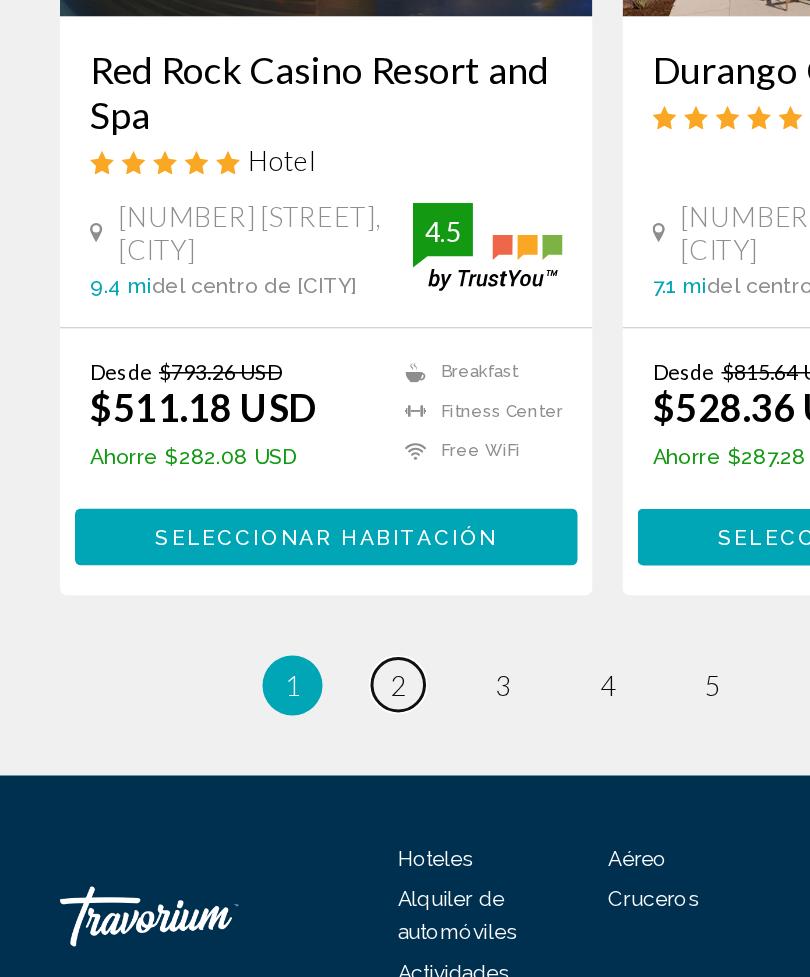 click on "page  2" at bounding box center [265, 739] 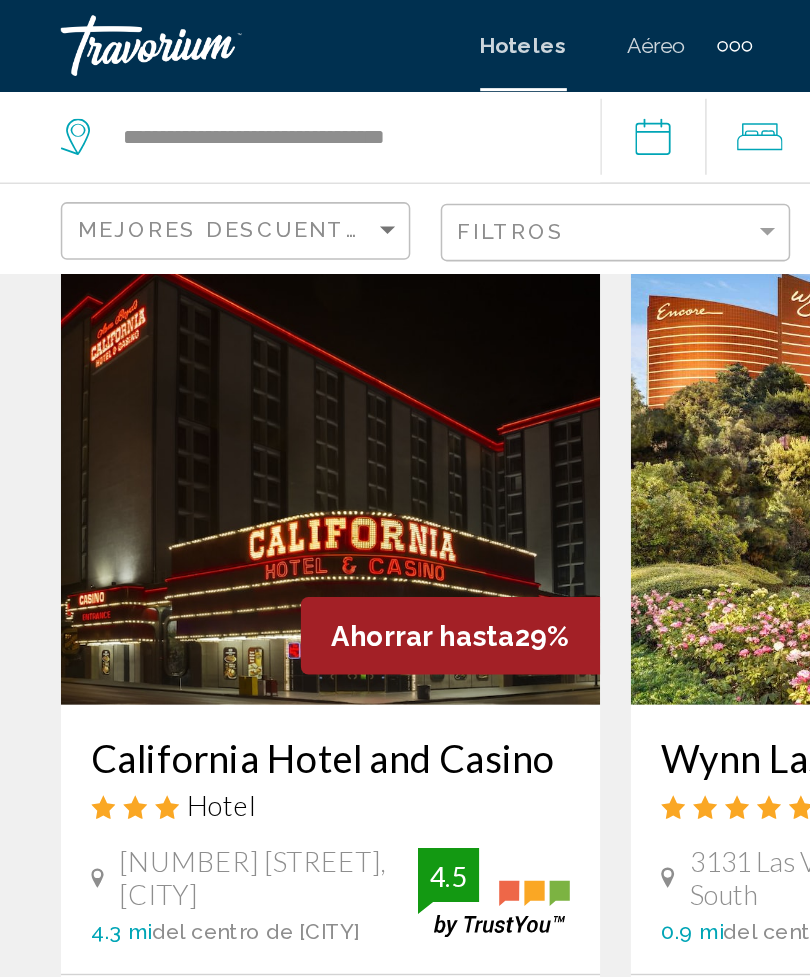 scroll, scrollTop: 3027, scrollLeft: 0, axis: vertical 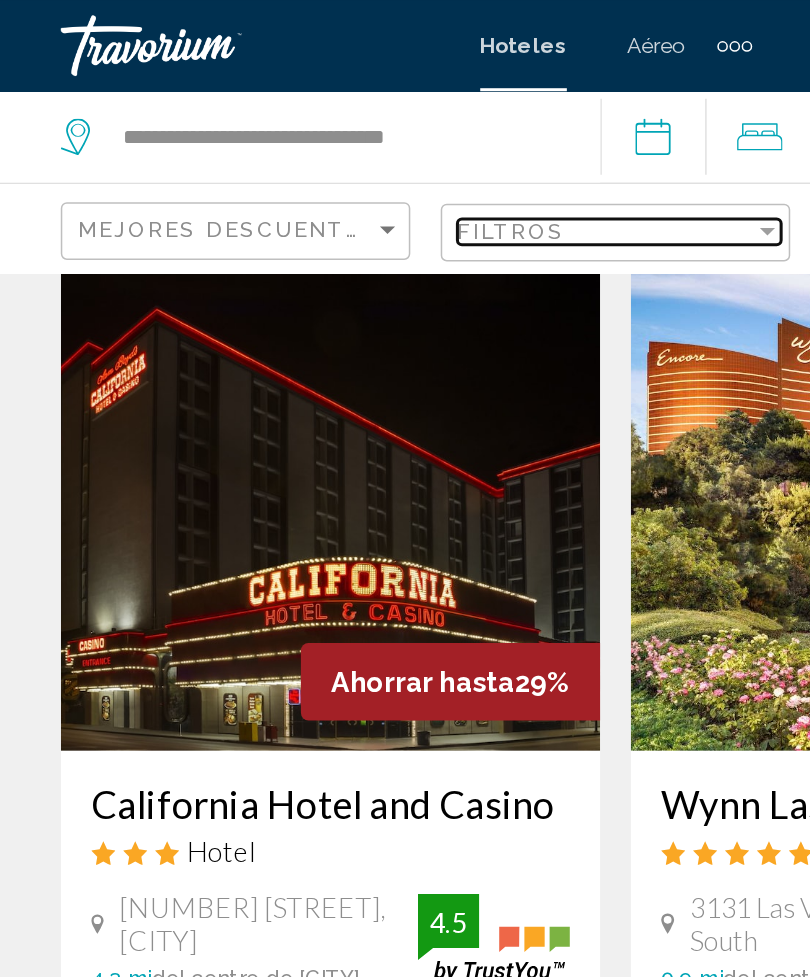 click at bounding box center (505, 152) 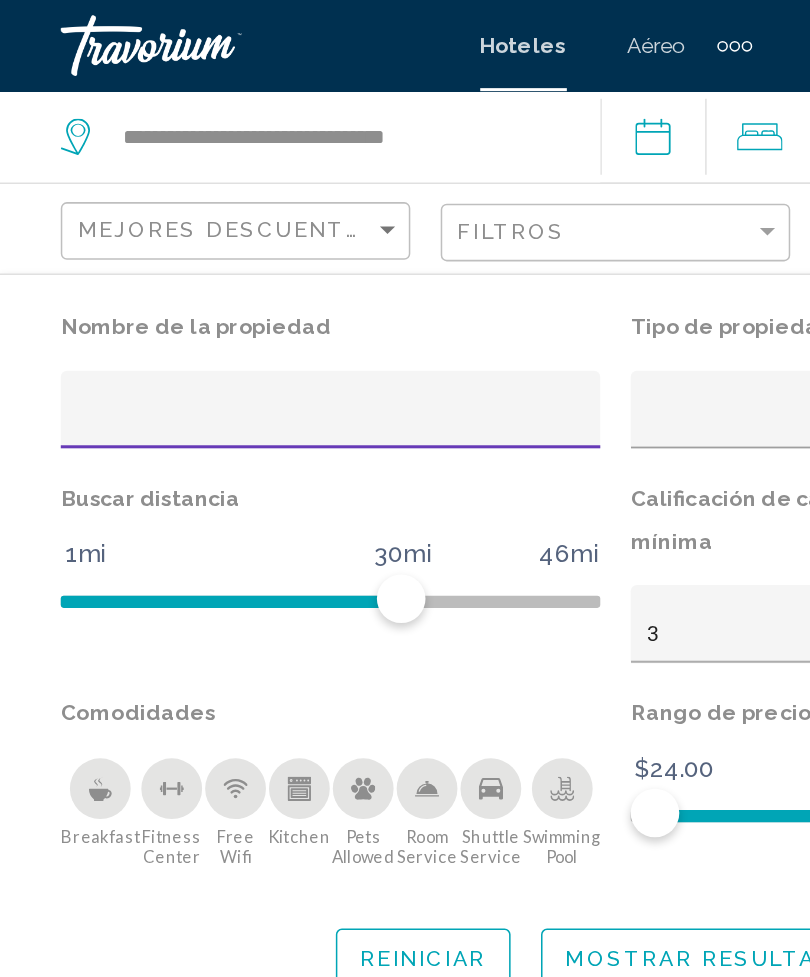 scroll, scrollTop: 3027, scrollLeft: 0, axis: vertical 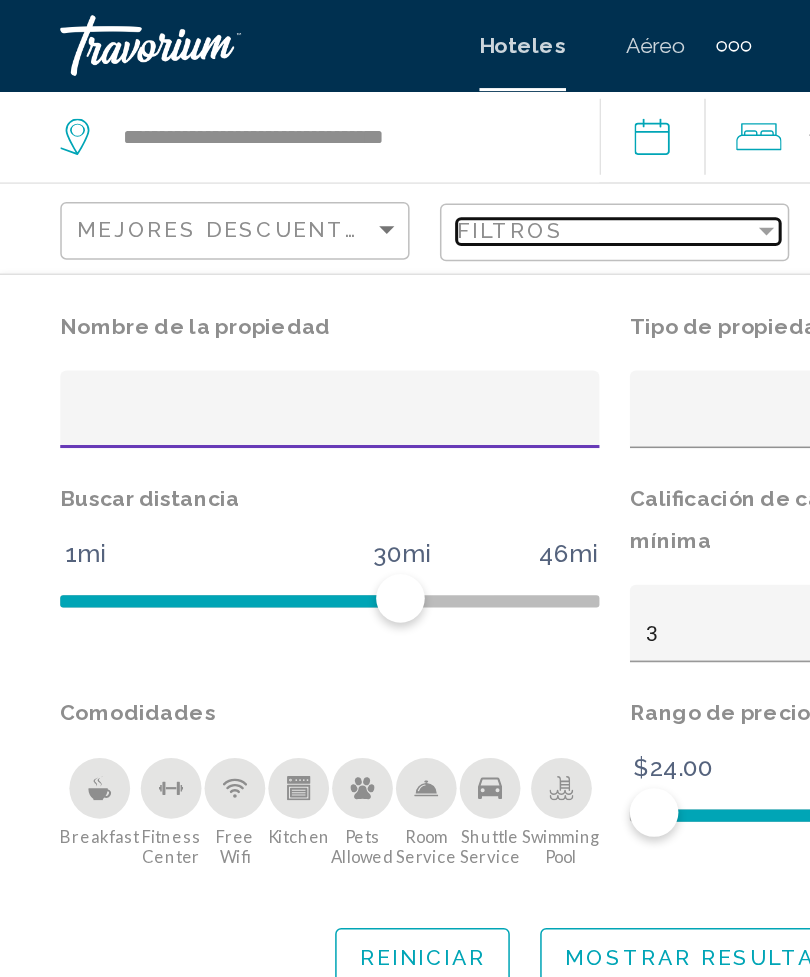 click at bounding box center (505, 152) 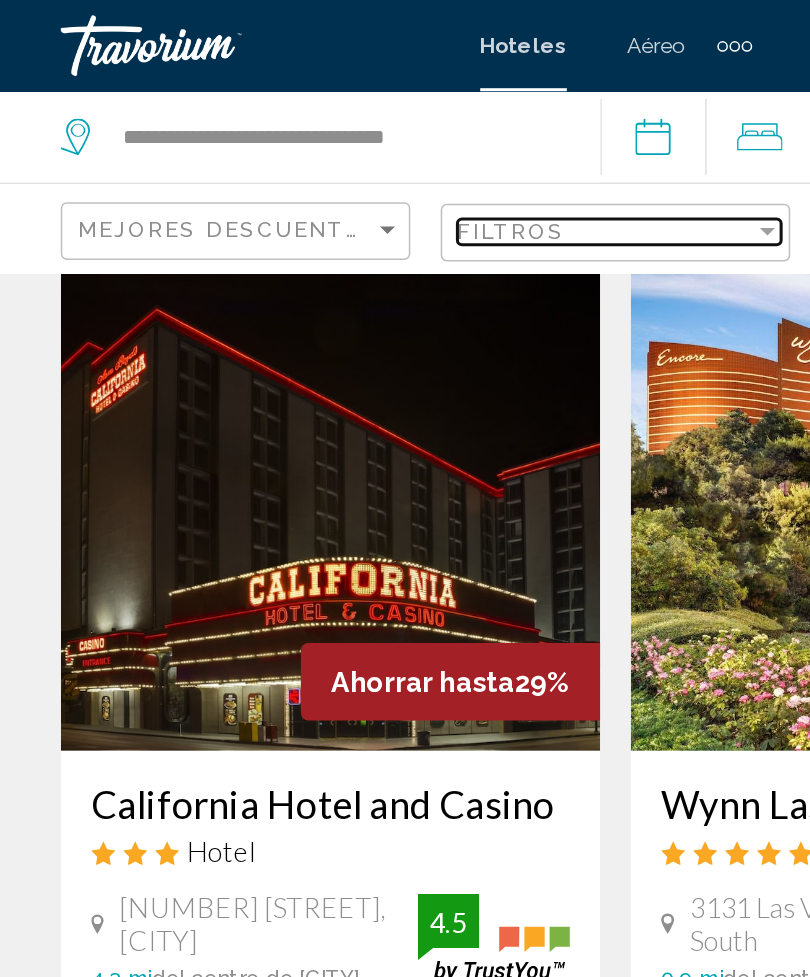 click at bounding box center [505, 152] 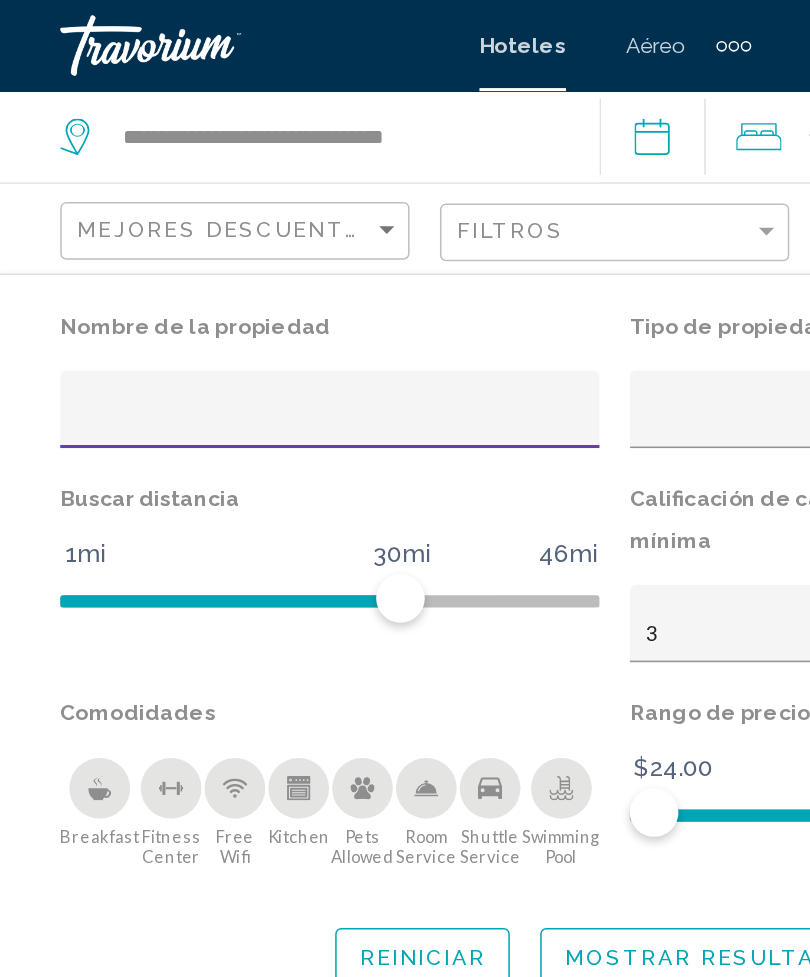 click at bounding box center (218, 277) 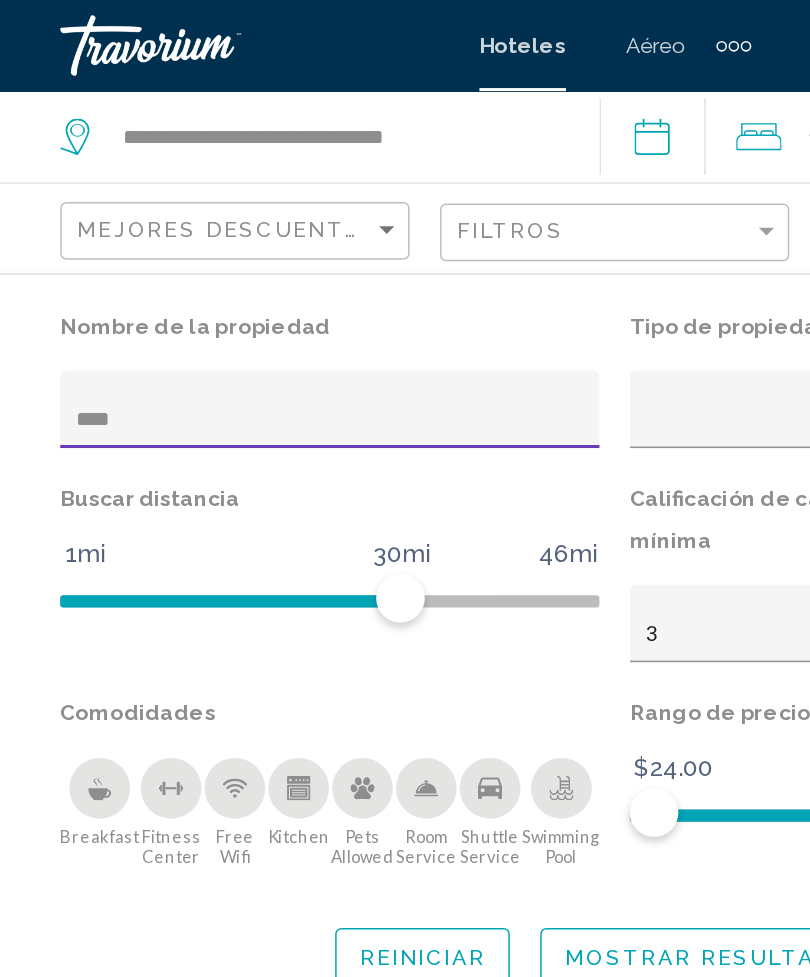 scroll, scrollTop: 64, scrollLeft: 0, axis: vertical 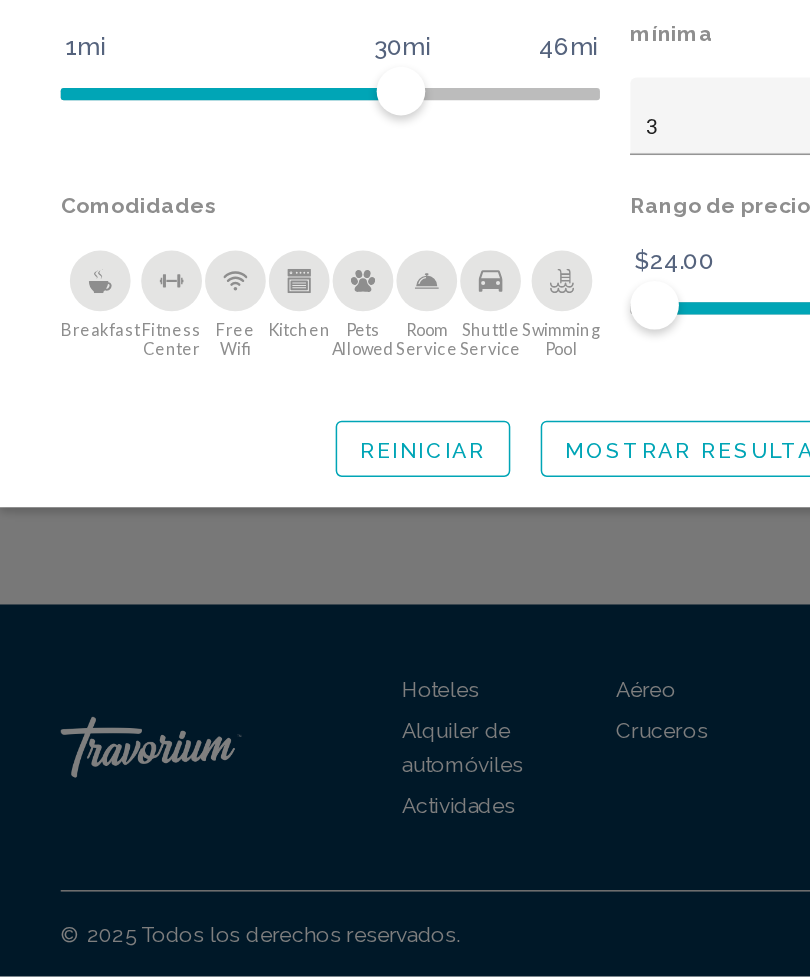 type on "*" 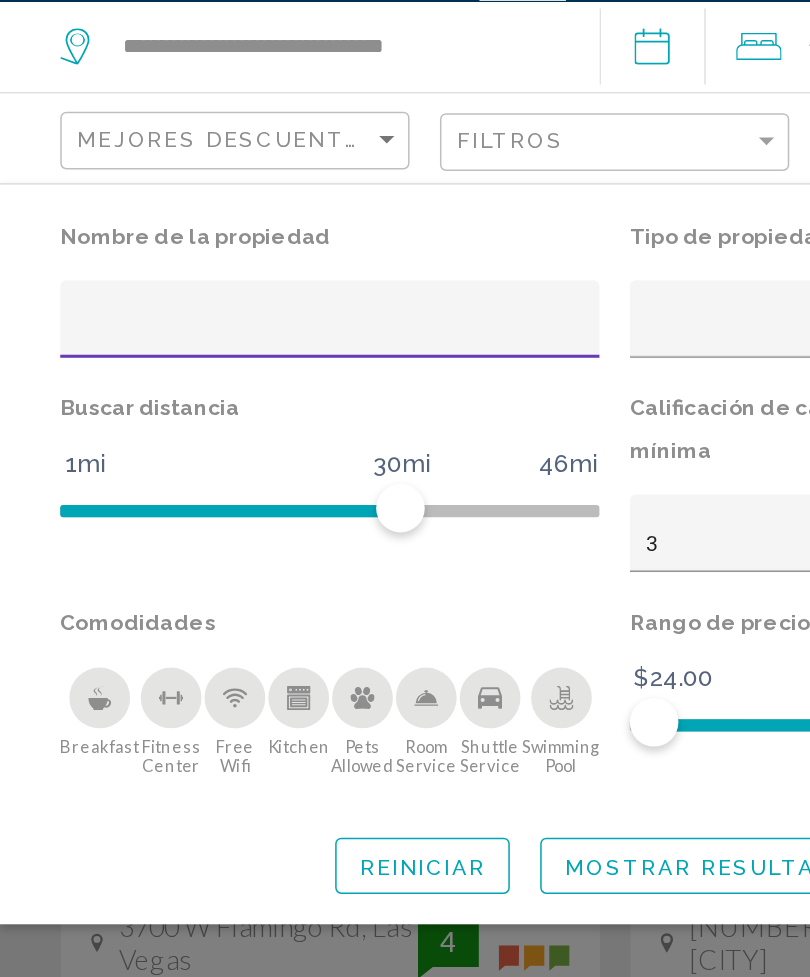 click at bounding box center (218, 277) 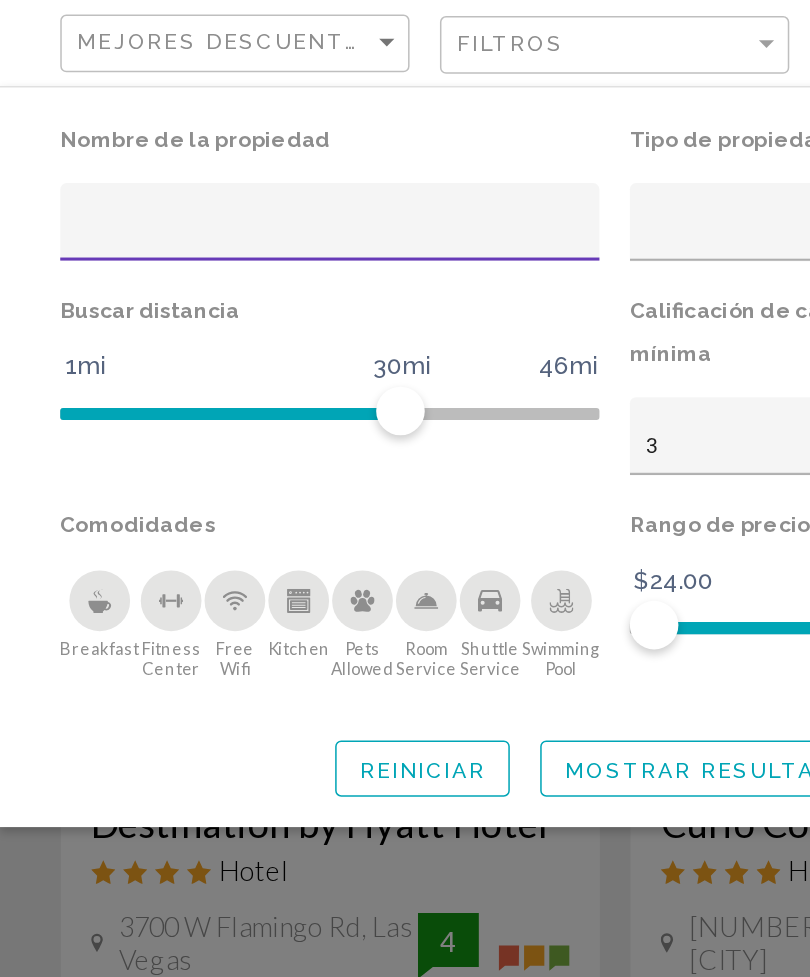scroll, scrollTop: 64, scrollLeft: 0, axis: vertical 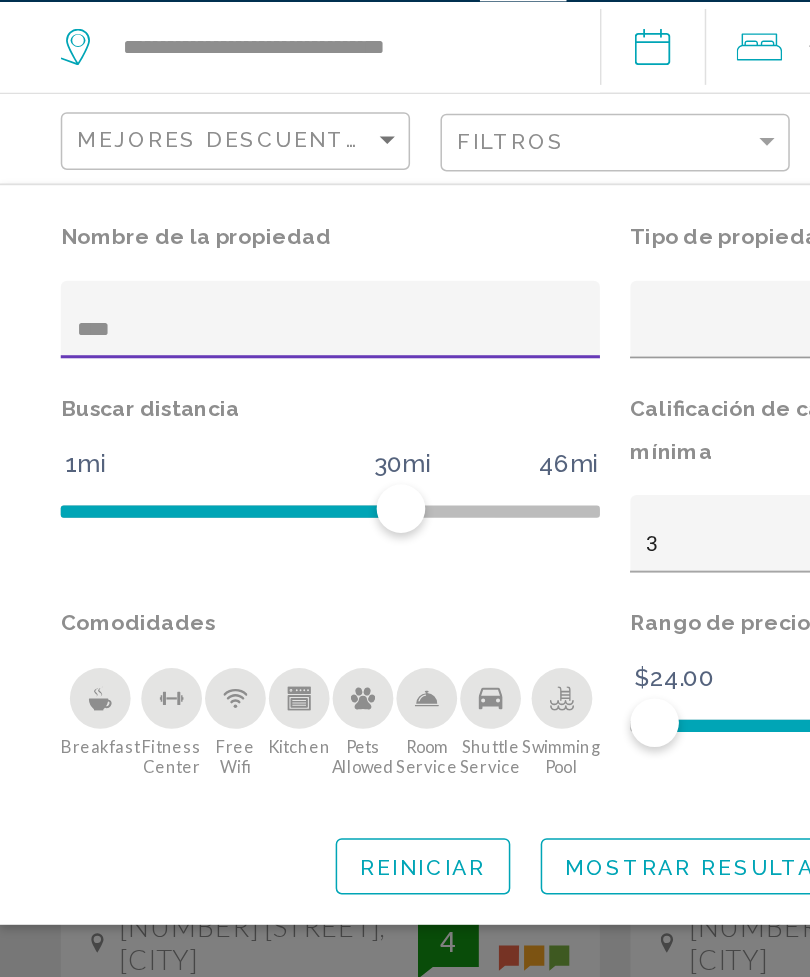 type on "*" 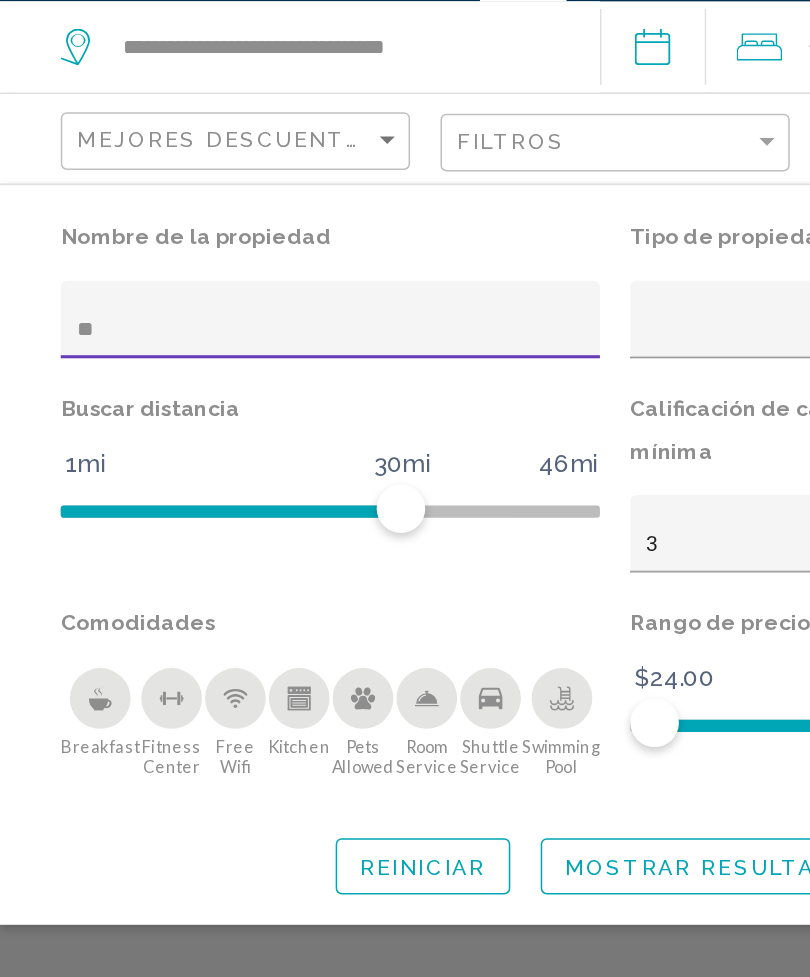 type on "*" 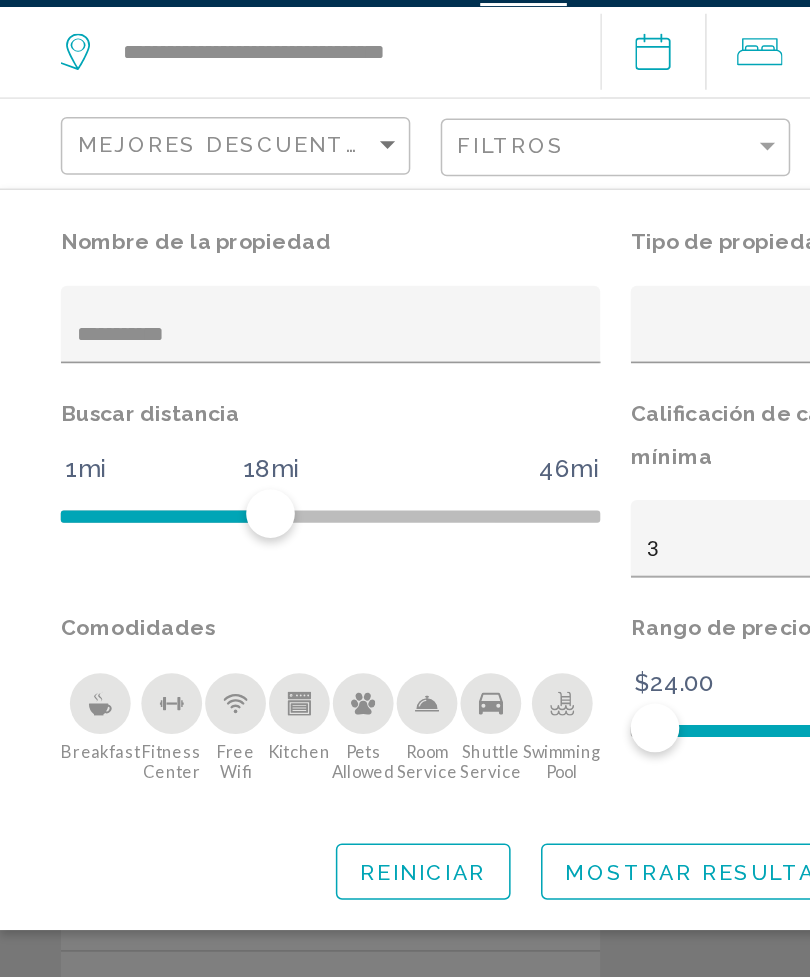 click on "**********" at bounding box center (218, 277) 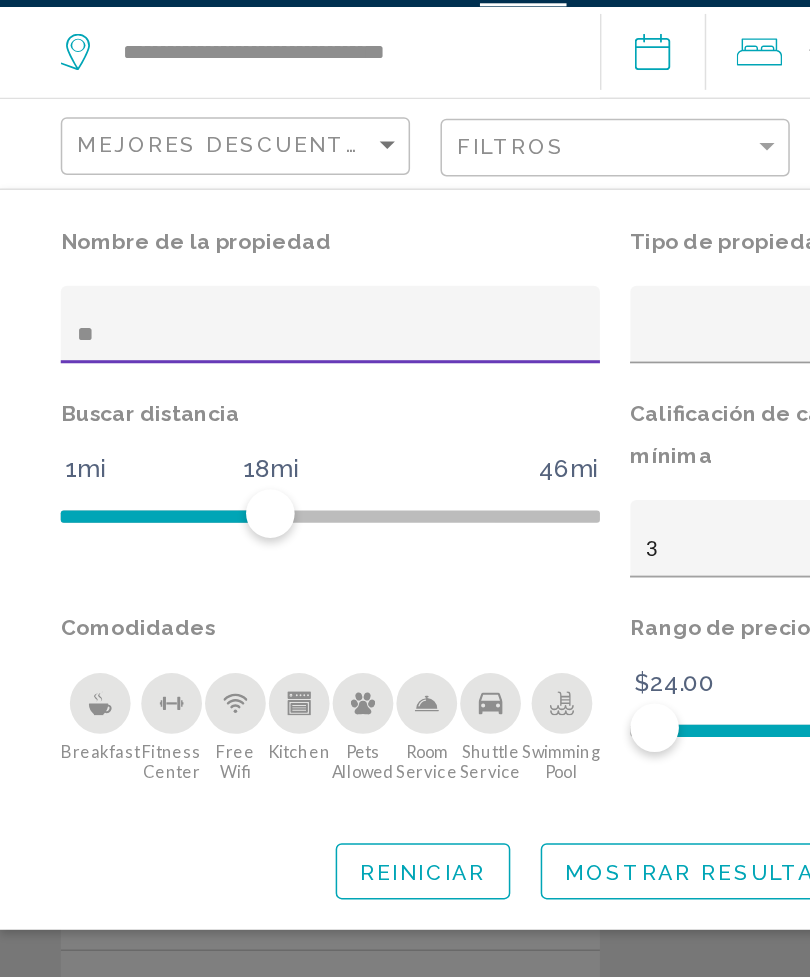 type on "*" 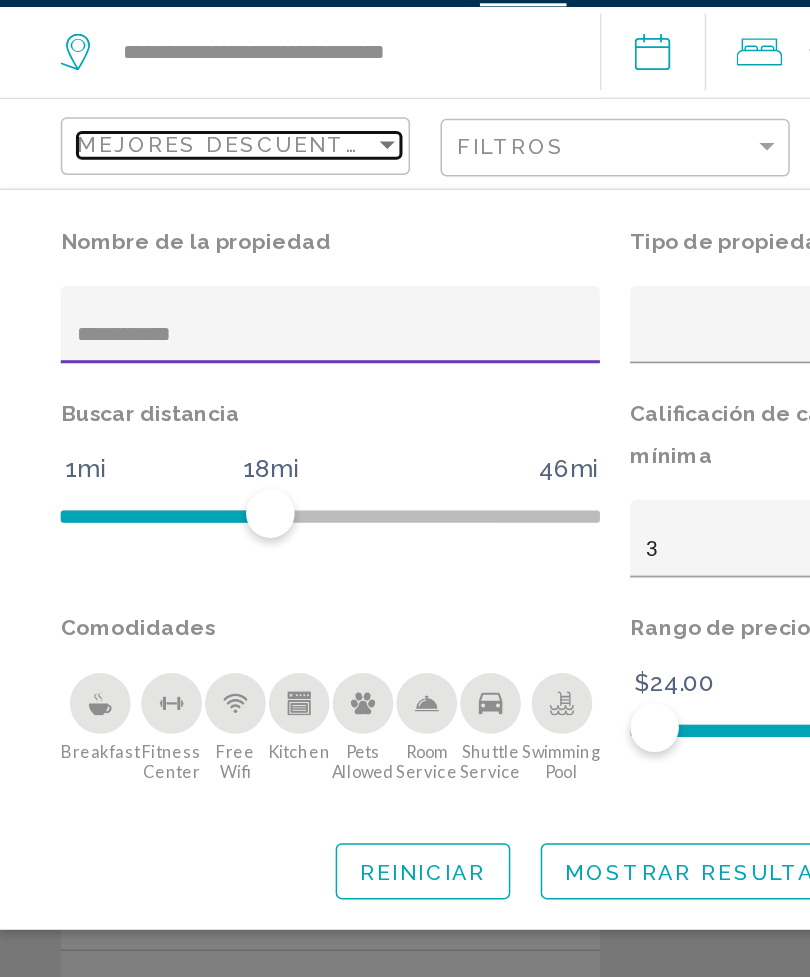 click on "Mejores descuentos" at bounding box center (151, 151) 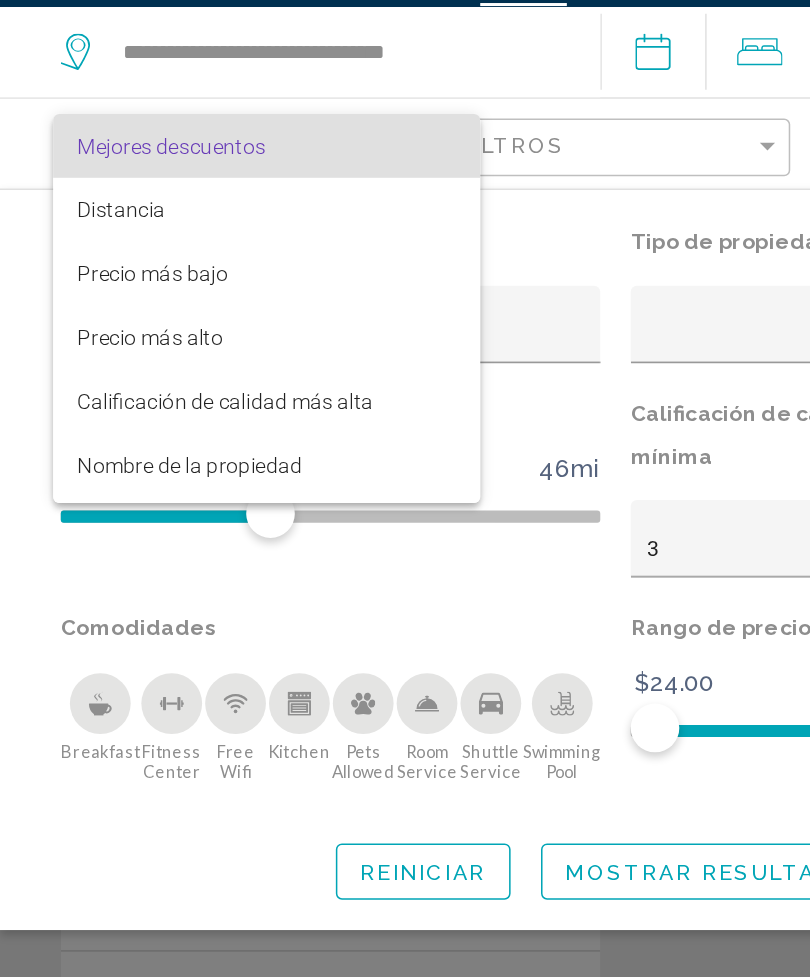 click at bounding box center [405, 488] 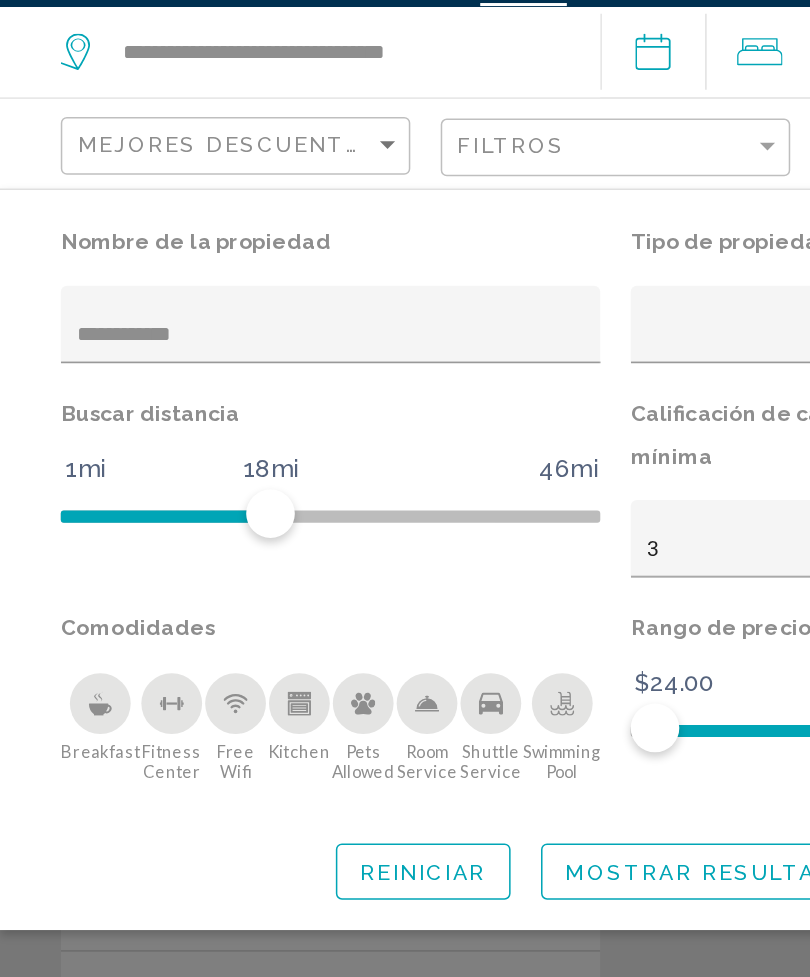 type on "**********" 